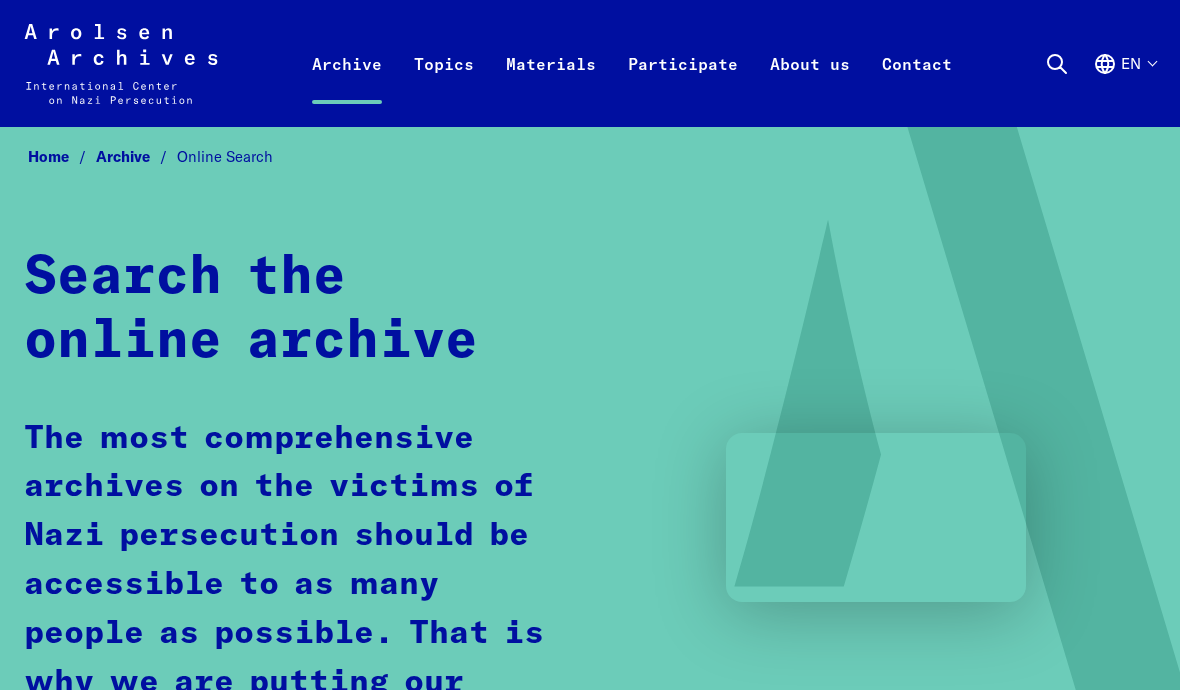 scroll, scrollTop: 0, scrollLeft: 0, axis: both 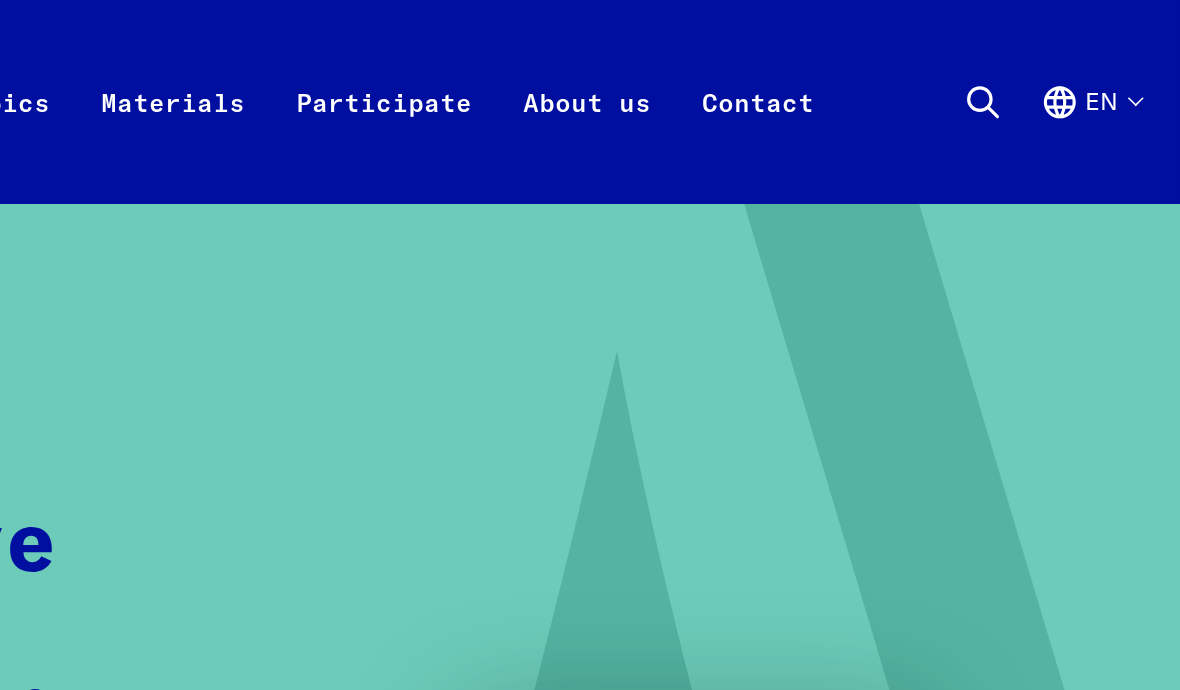click 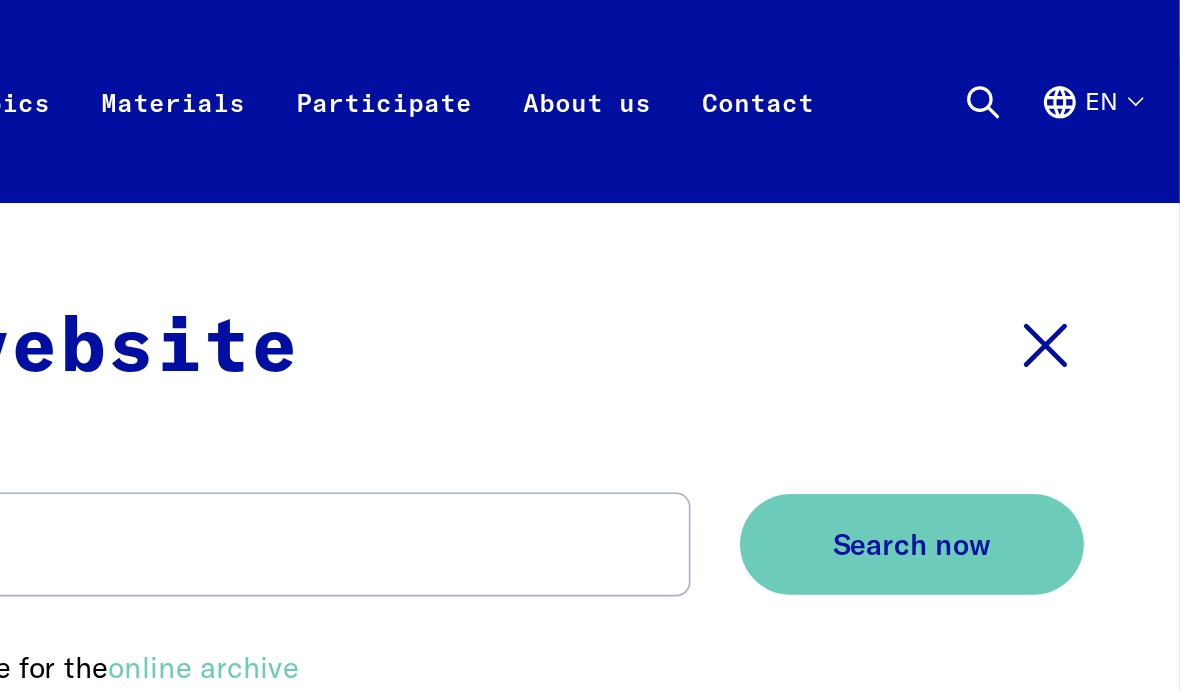 scroll, scrollTop: 0, scrollLeft: 0, axis: both 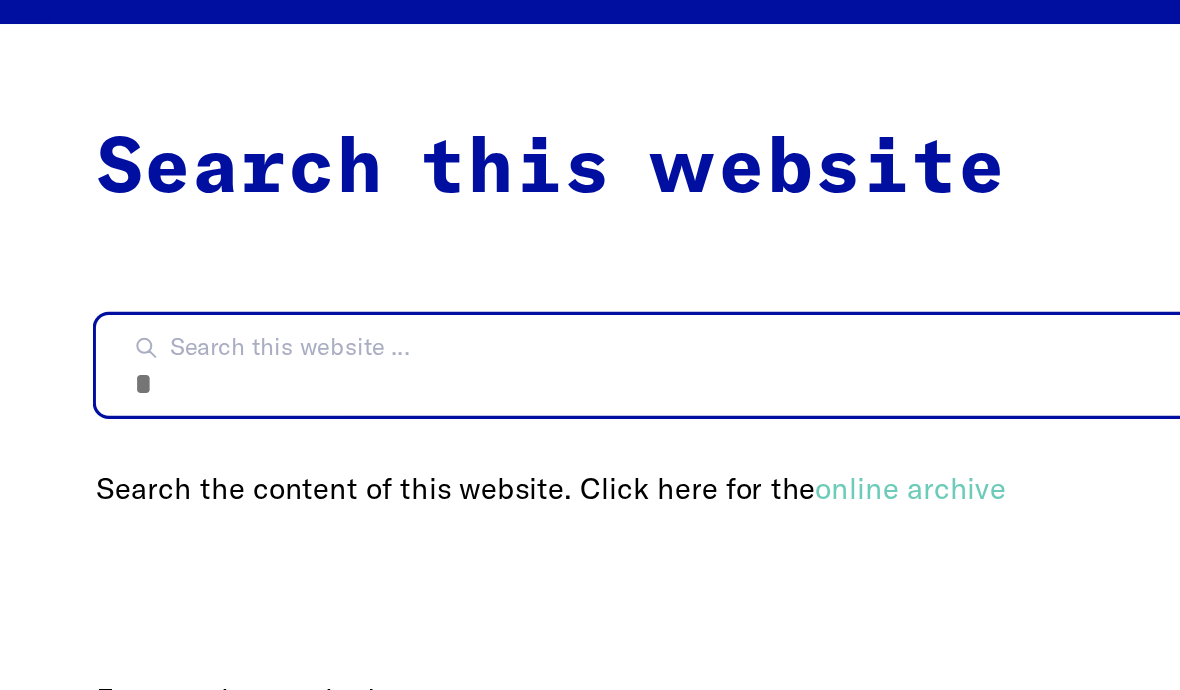 click on "Search this website ..." at bounding box center (466, 340) 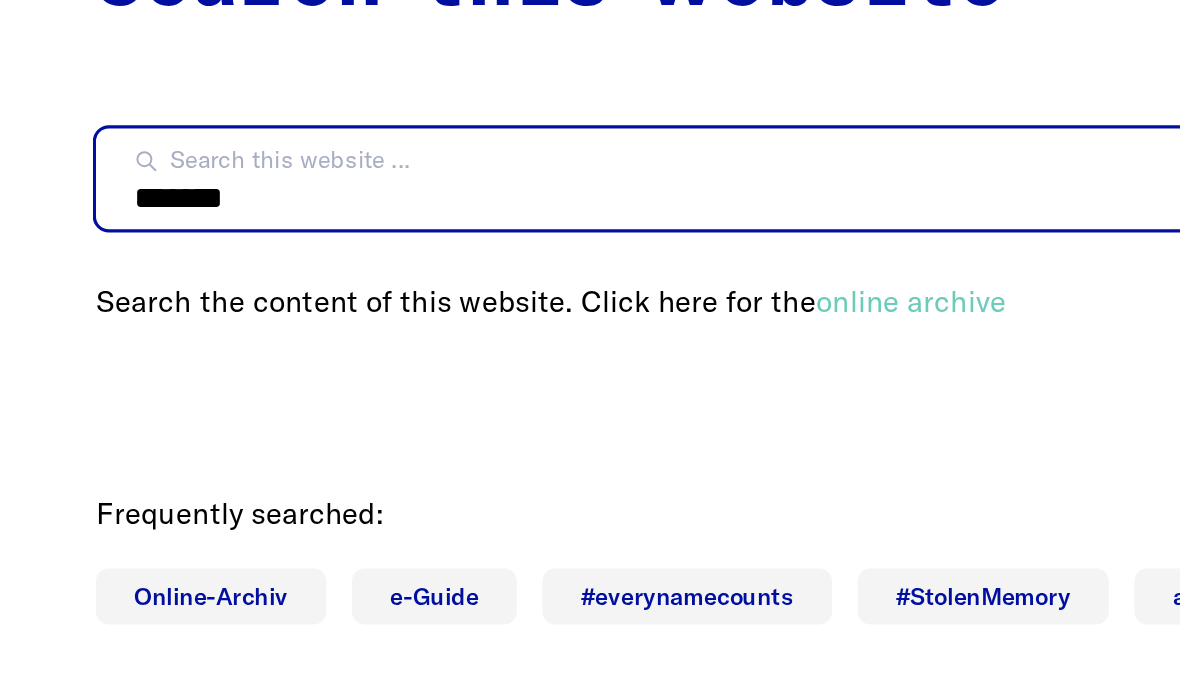 type on "*******" 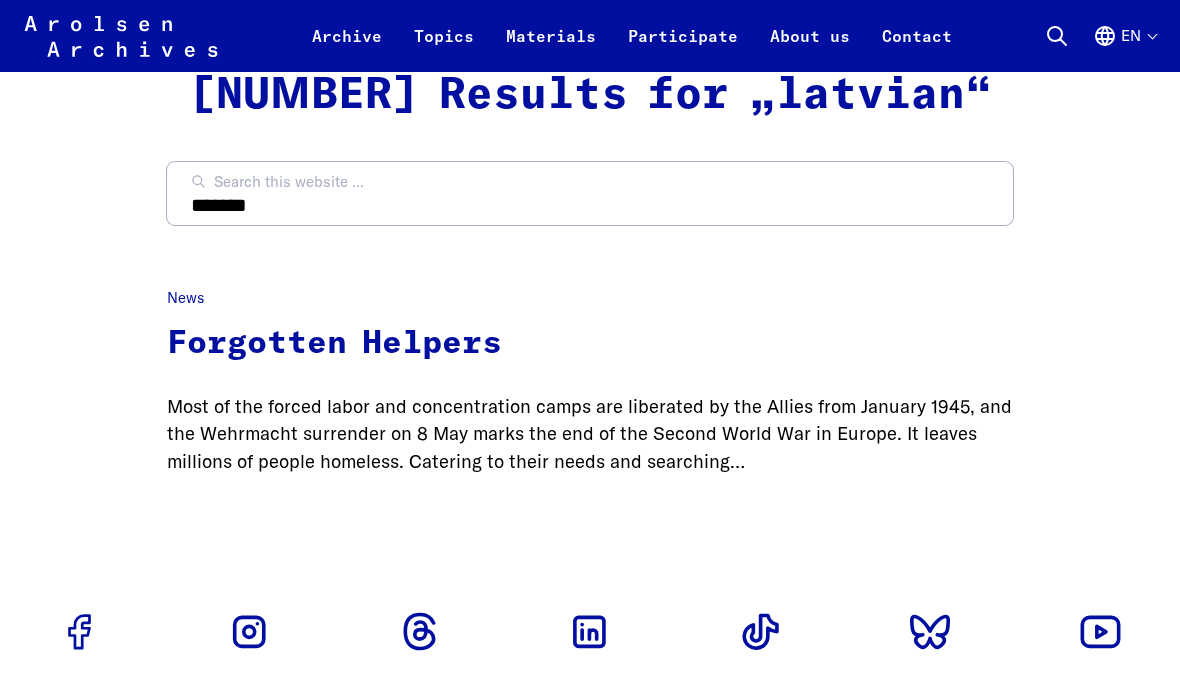 scroll, scrollTop: 32, scrollLeft: 0, axis: vertical 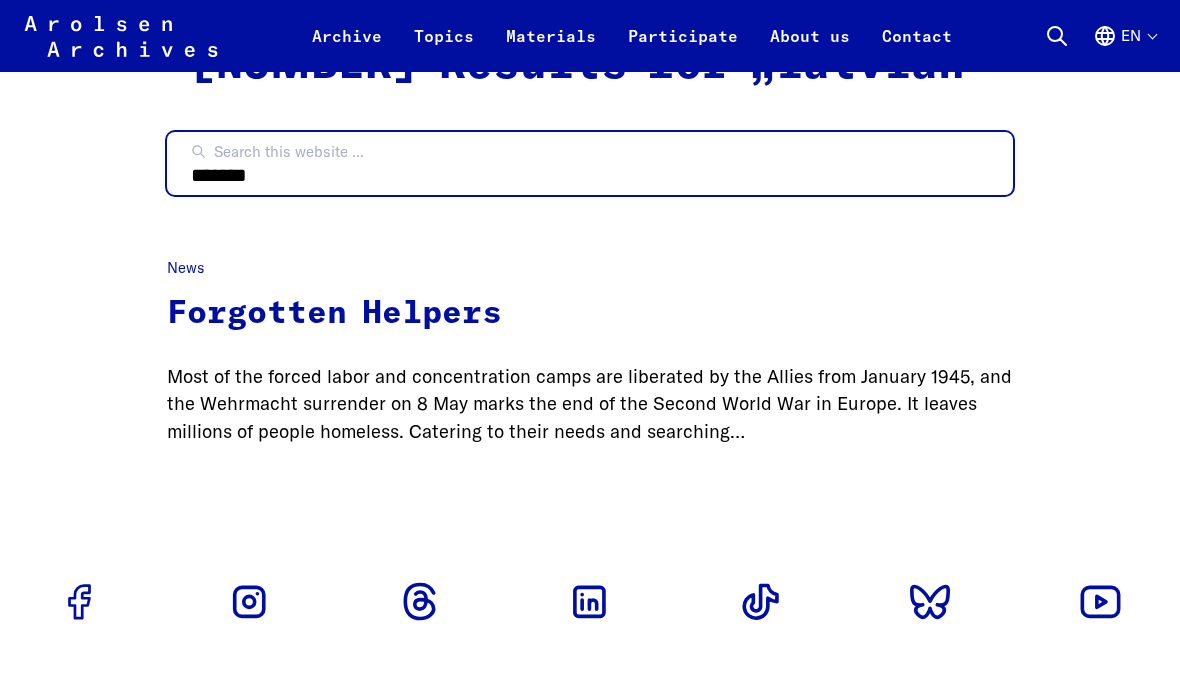 click on "*******" at bounding box center [590, 163] 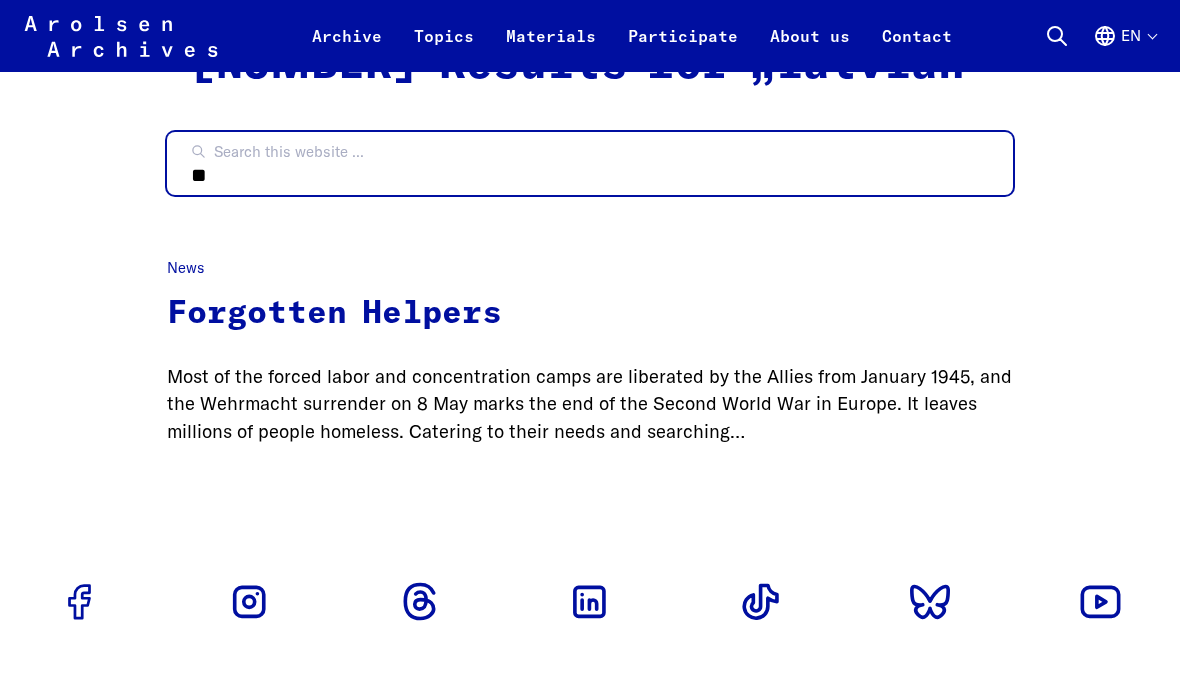 type on "*" 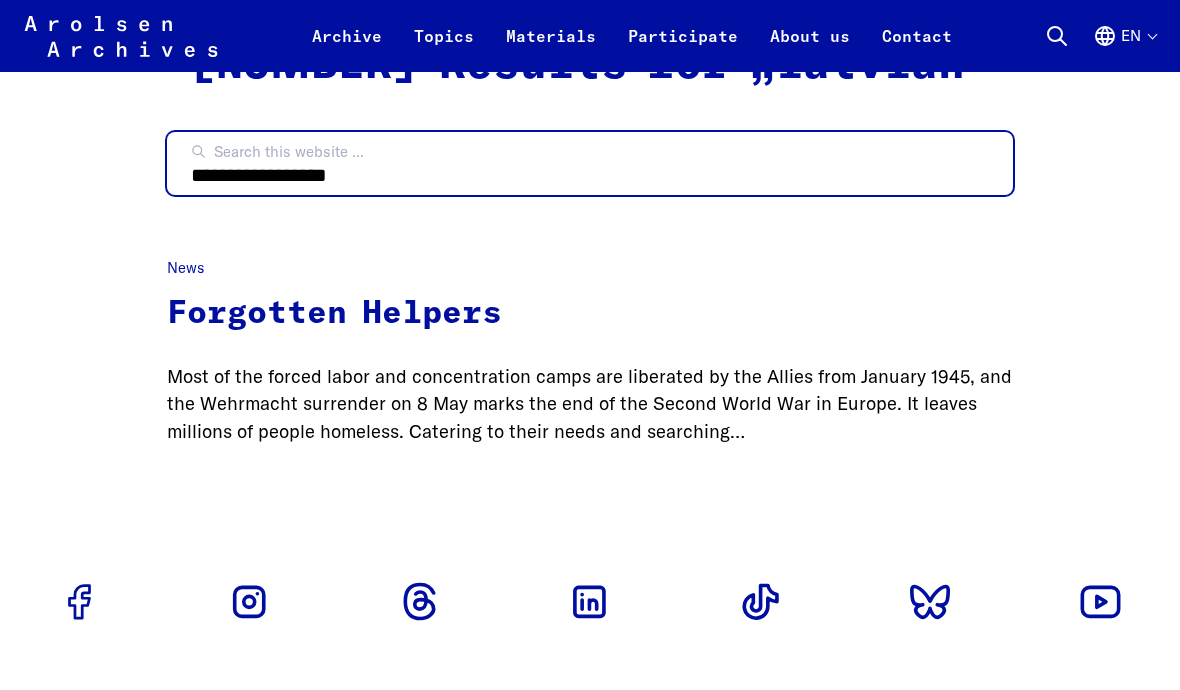 type on "**********" 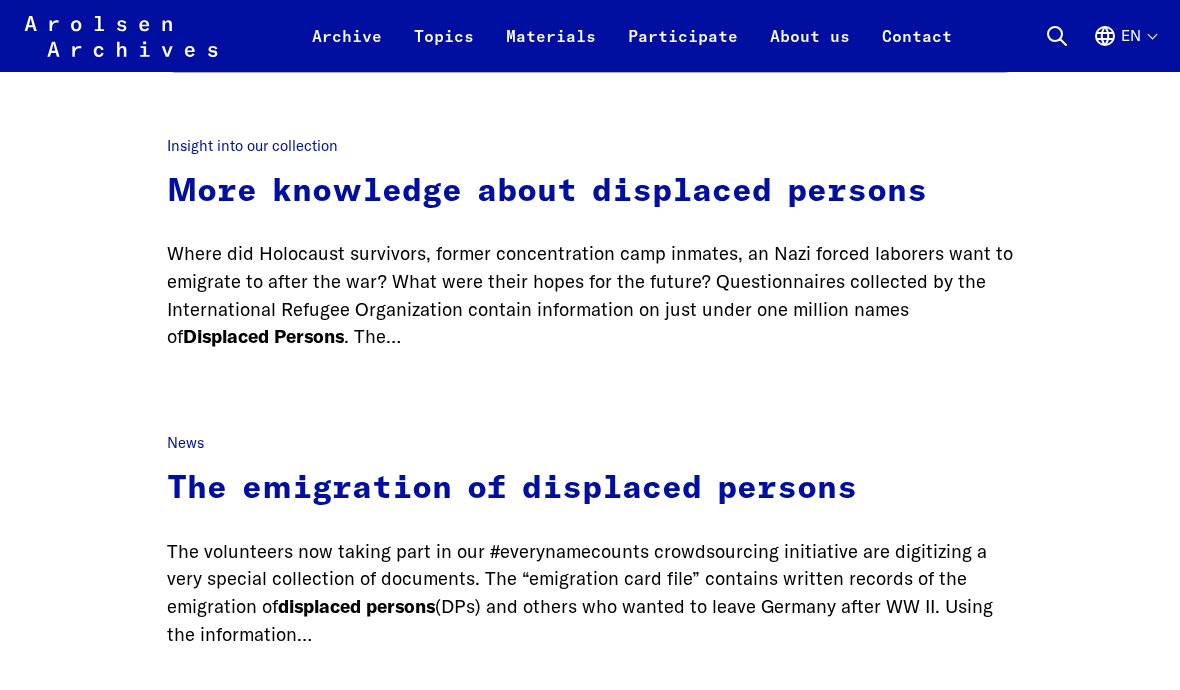 scroll, scrollTop: 0, scrollLeft: 0, axis: both 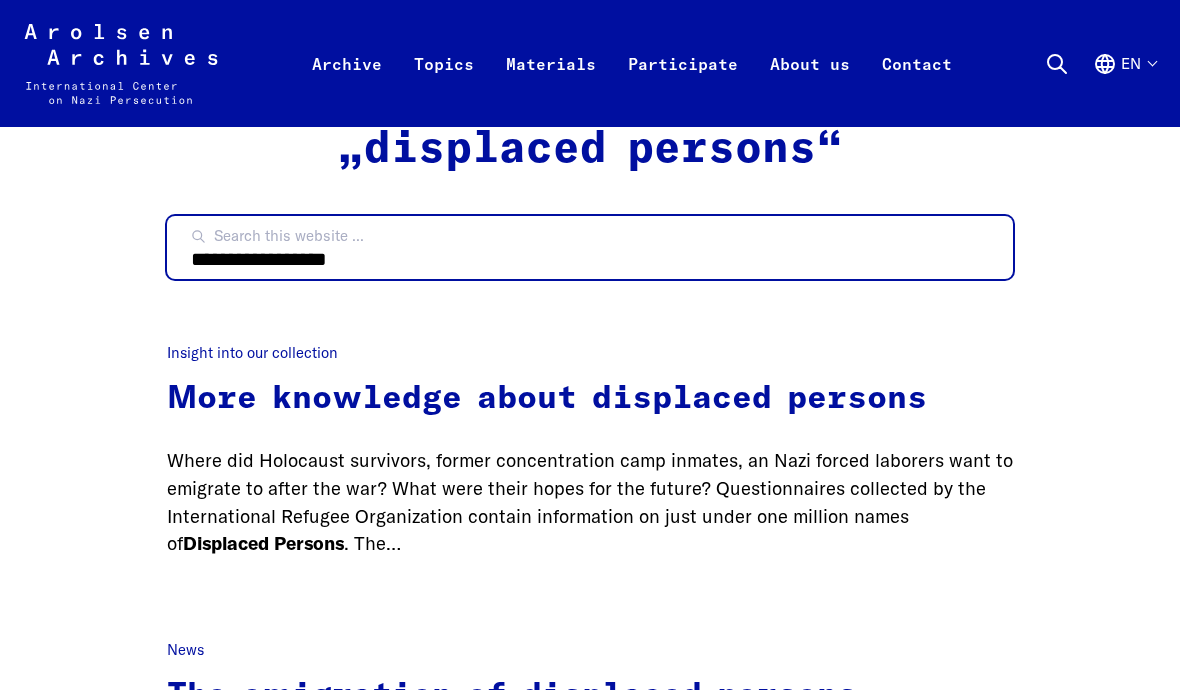 click on "**********" at bounding box center [590, 247] 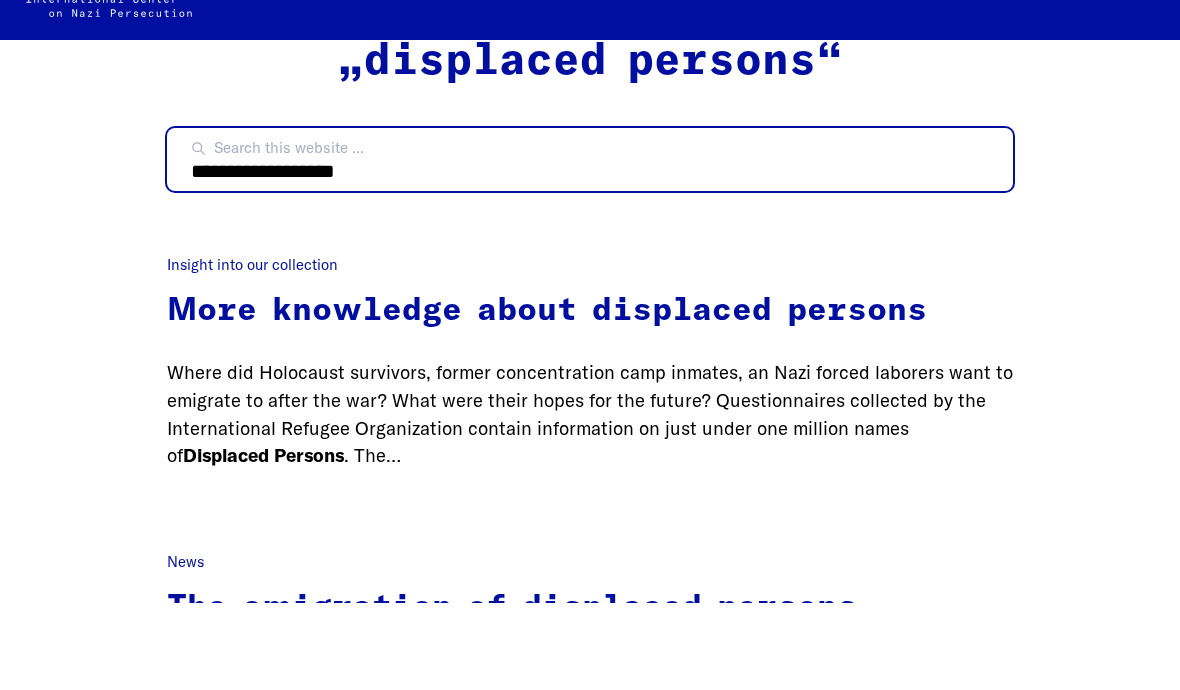 type on "**********" 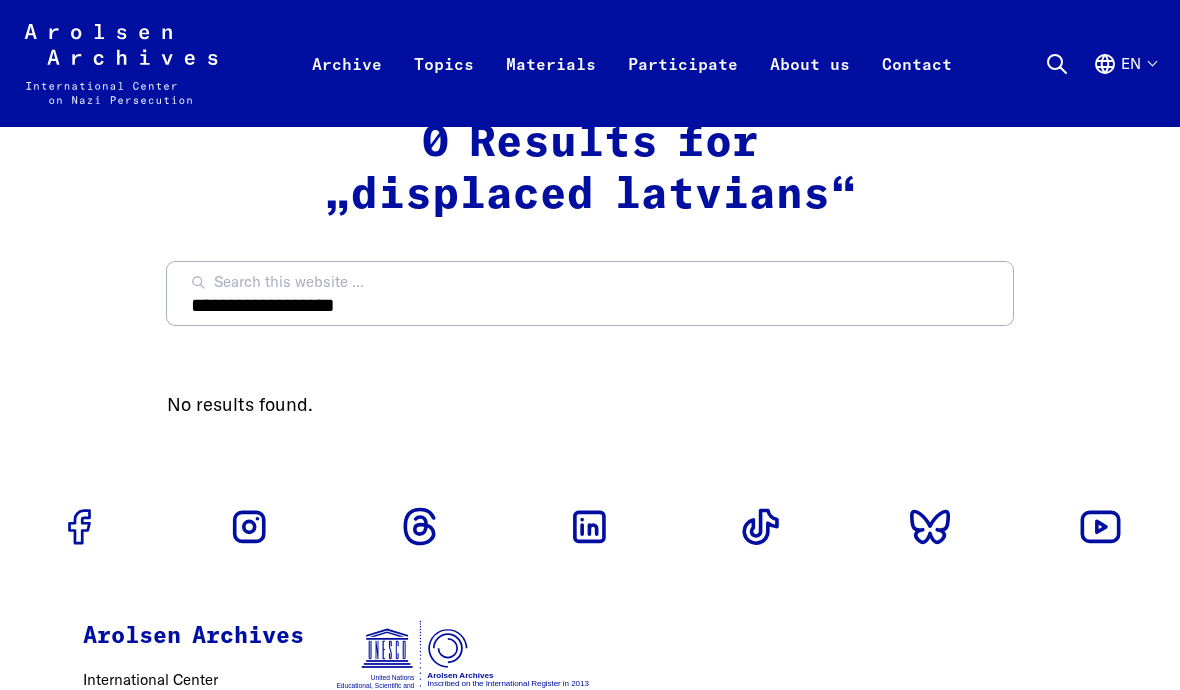 scroll, scrollTop: 0, scrollLeft: 0, axis: both 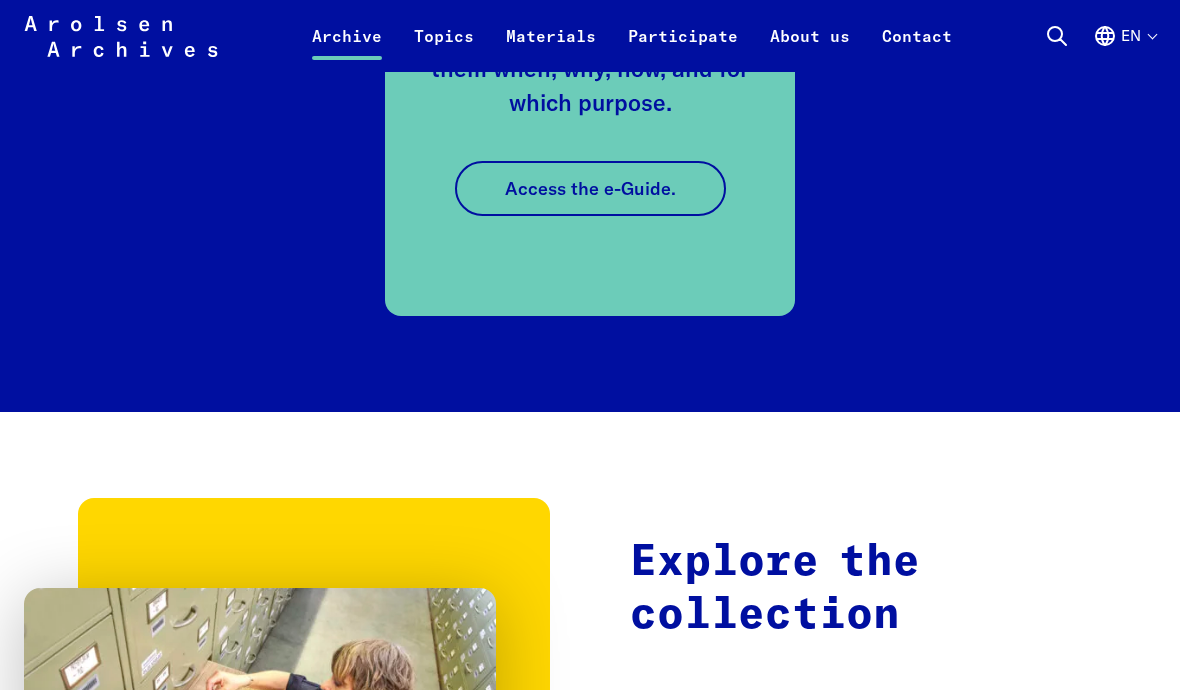 click 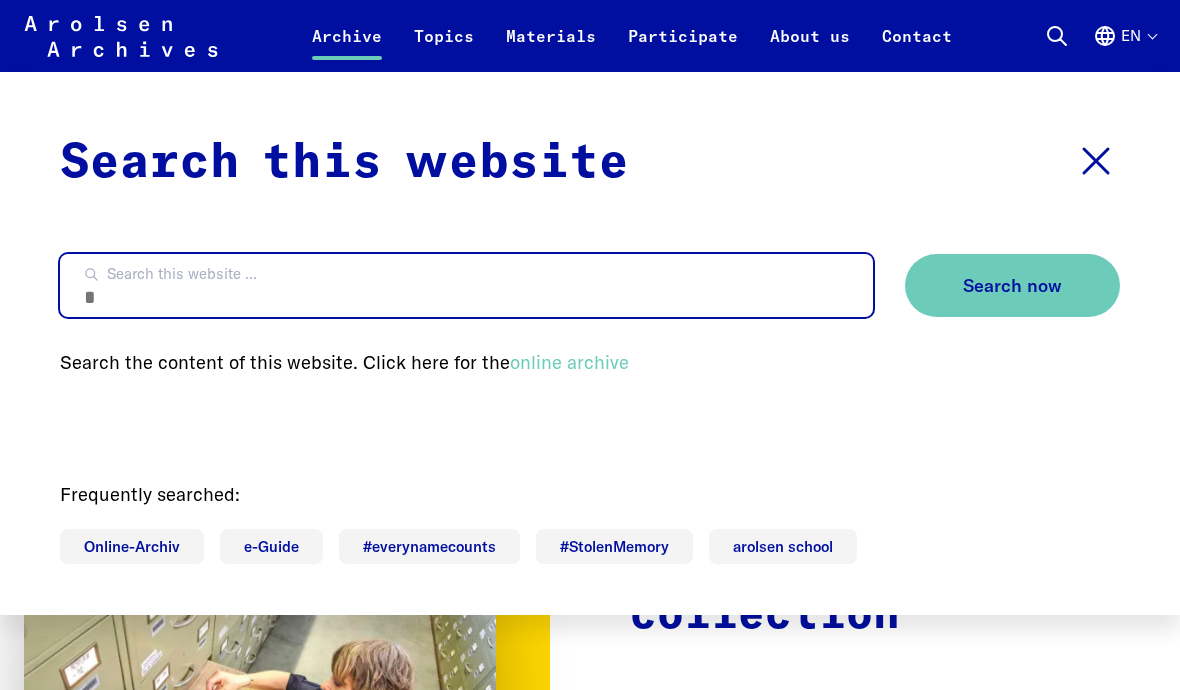 click on "Search this website ..." at bounding box center [466, 285] 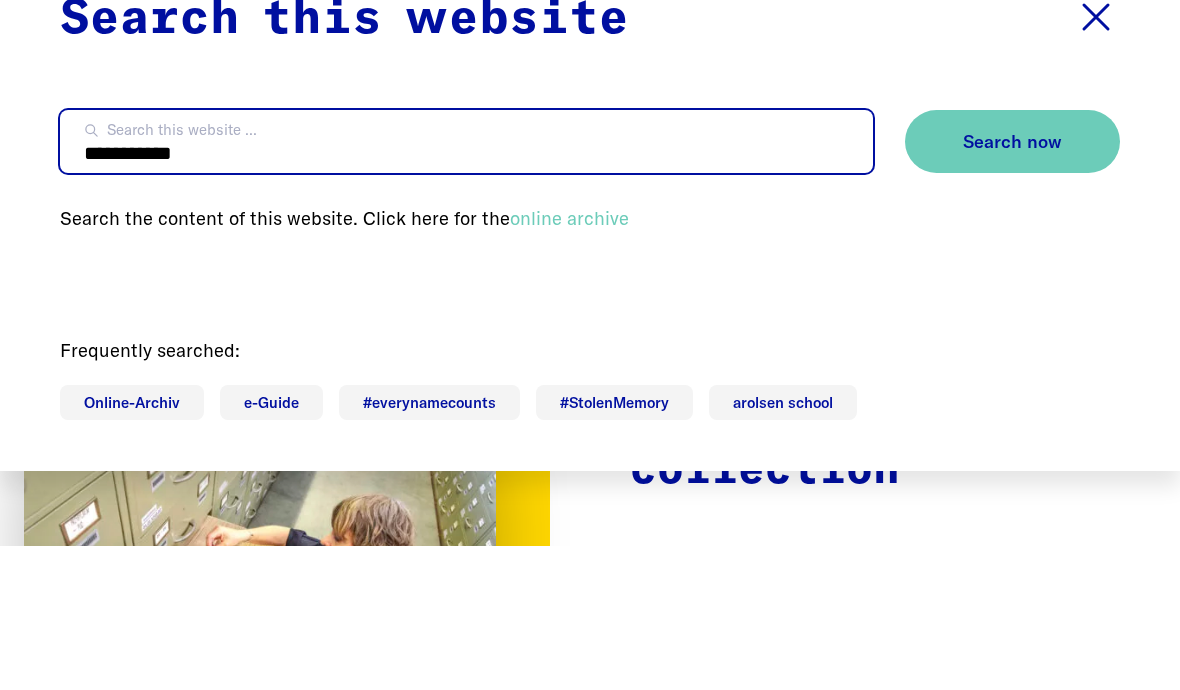 click on "**********" at bounding box center [466, 285] 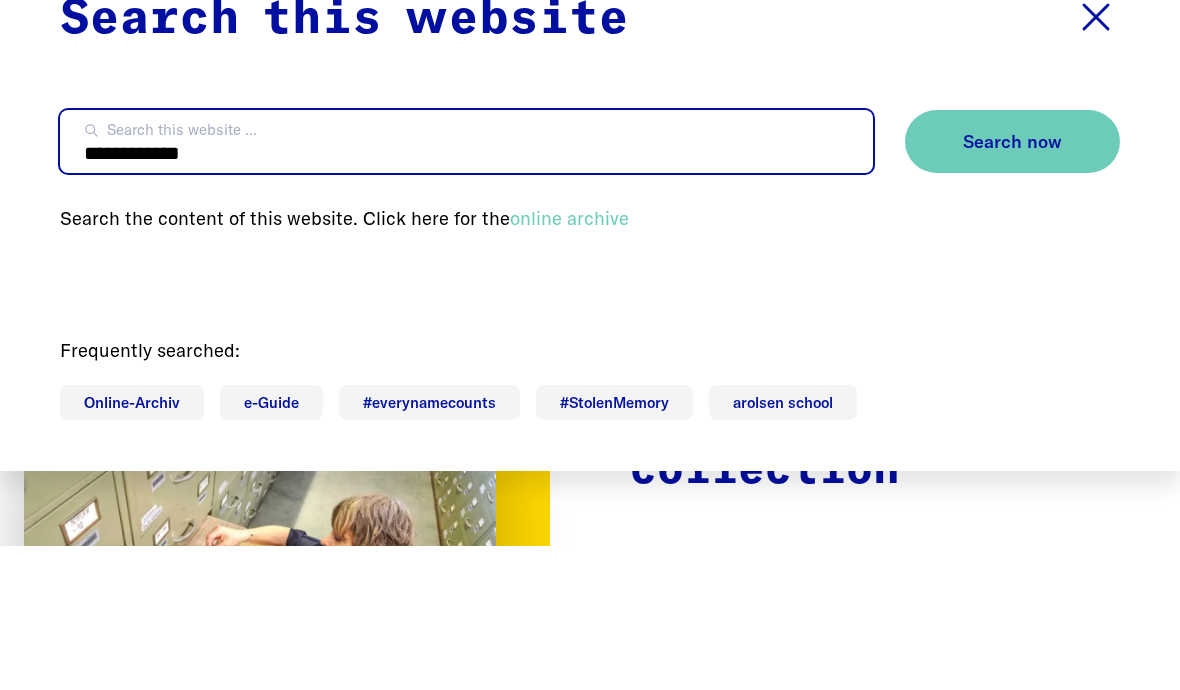 type on "**********" 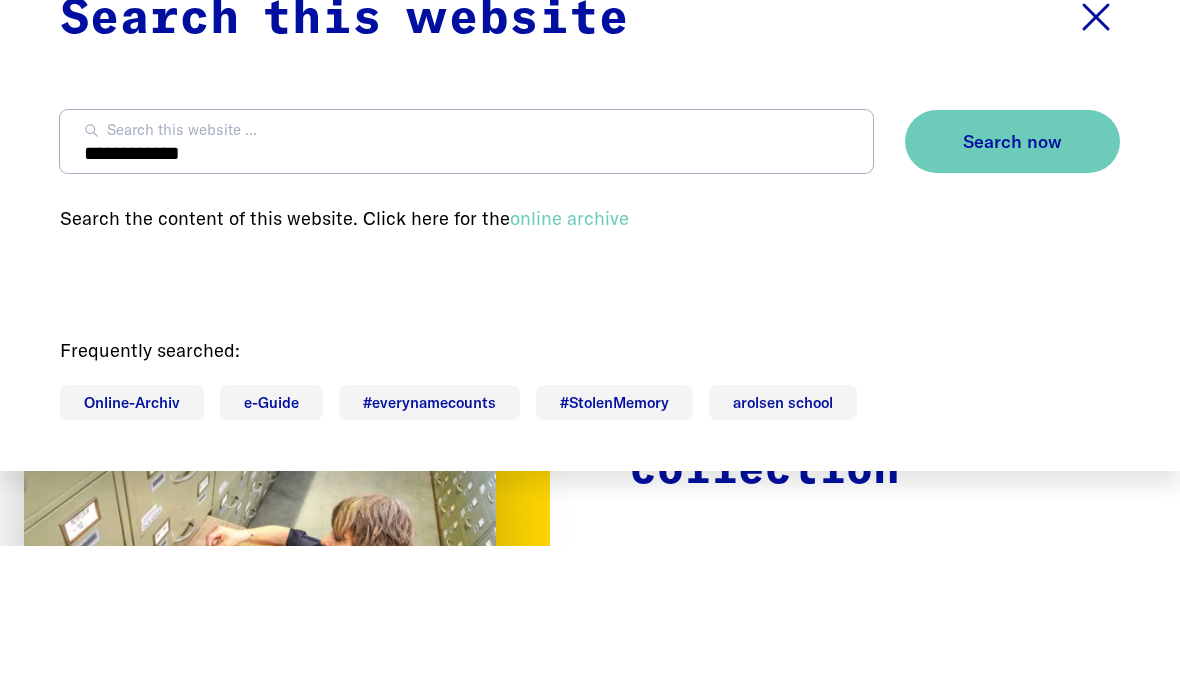 click on "Search now" at bounding box center [1012, 286] 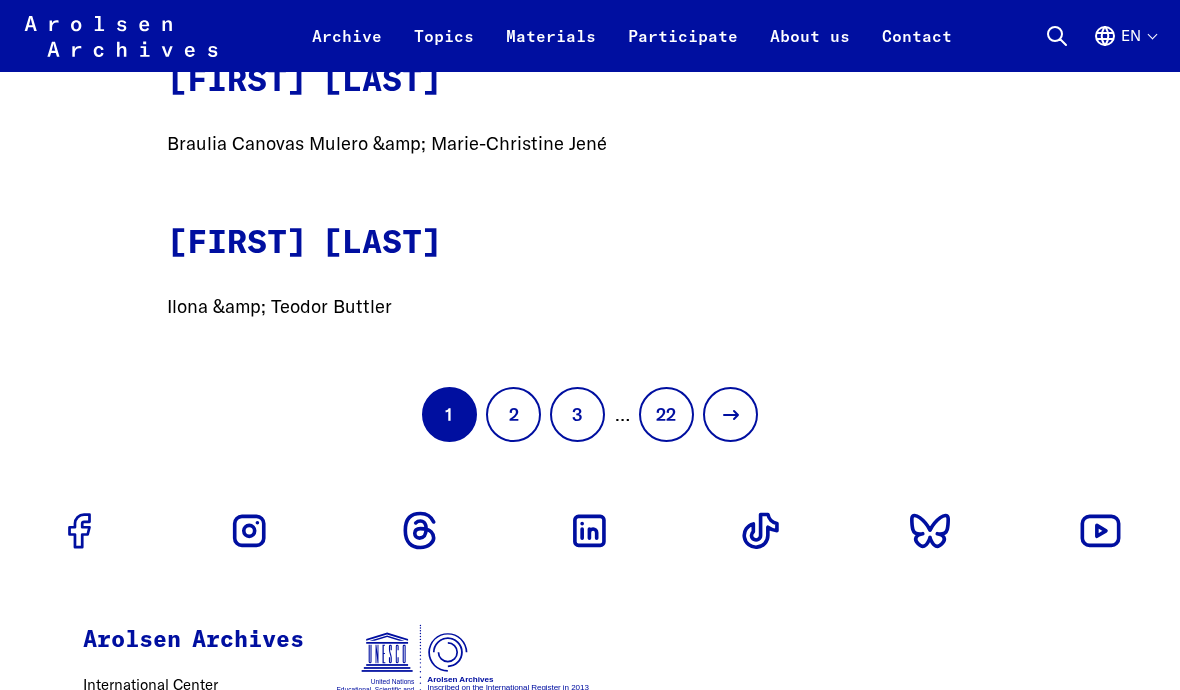 scroll, scrollTop: 1139, scrollLeft: 0, axis: vertical 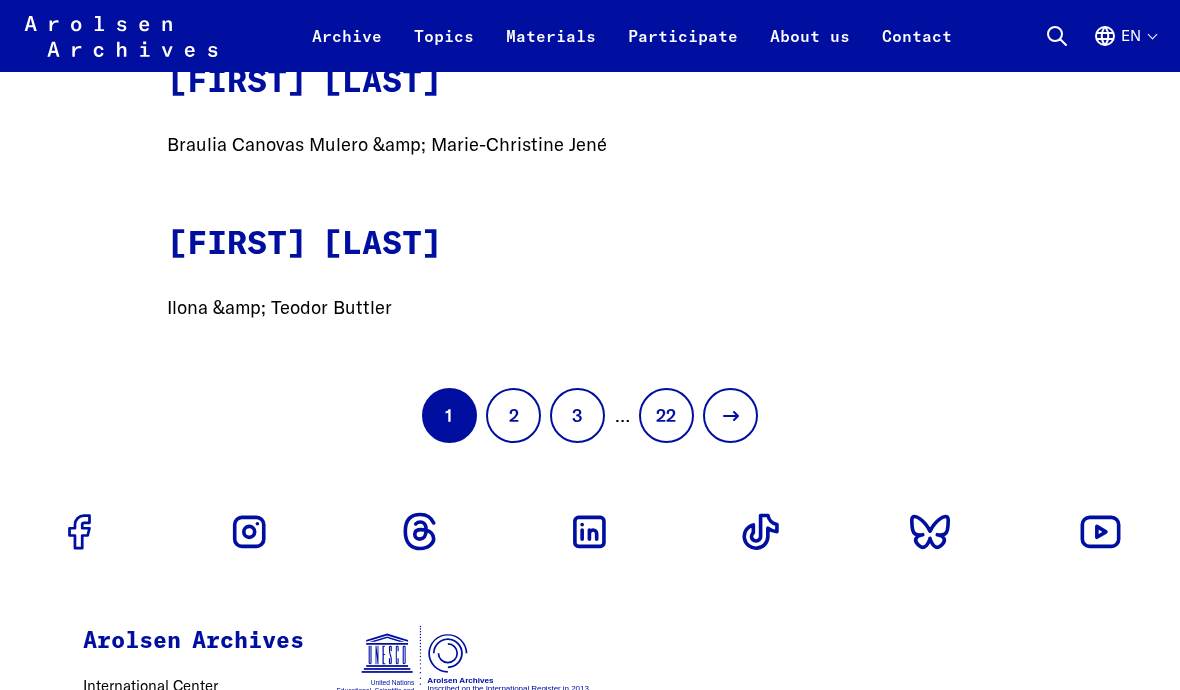 click on "2" at bounding box center (513, 415) 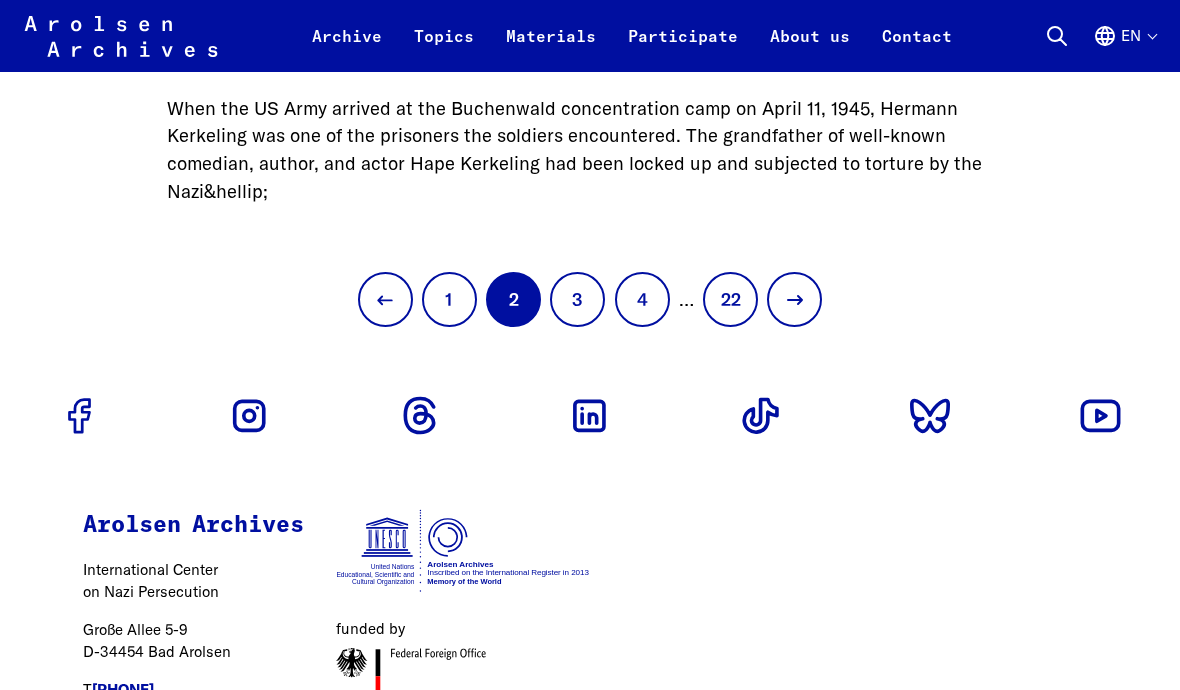 scroll, scrollTop: 990, scrollLeft: 0, axis: vertical 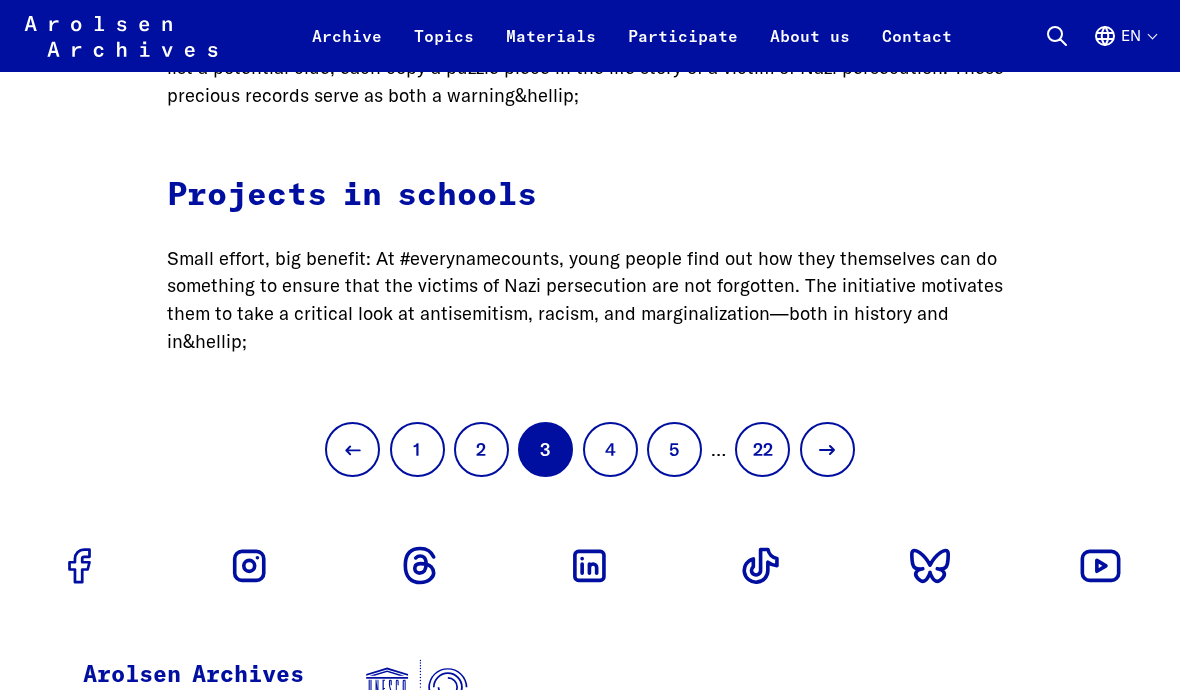click on "4" at bounding box center [610, 449] 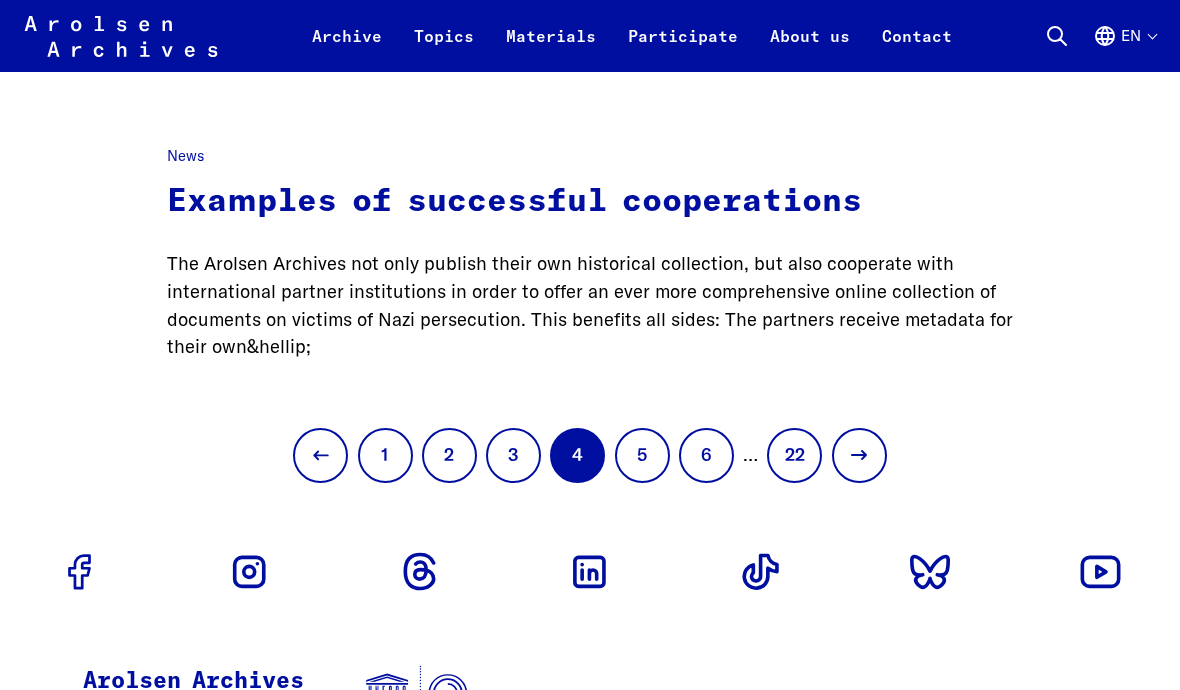 scroll, scrollTop: 1163, scrollLeft: 0, axis: vertical 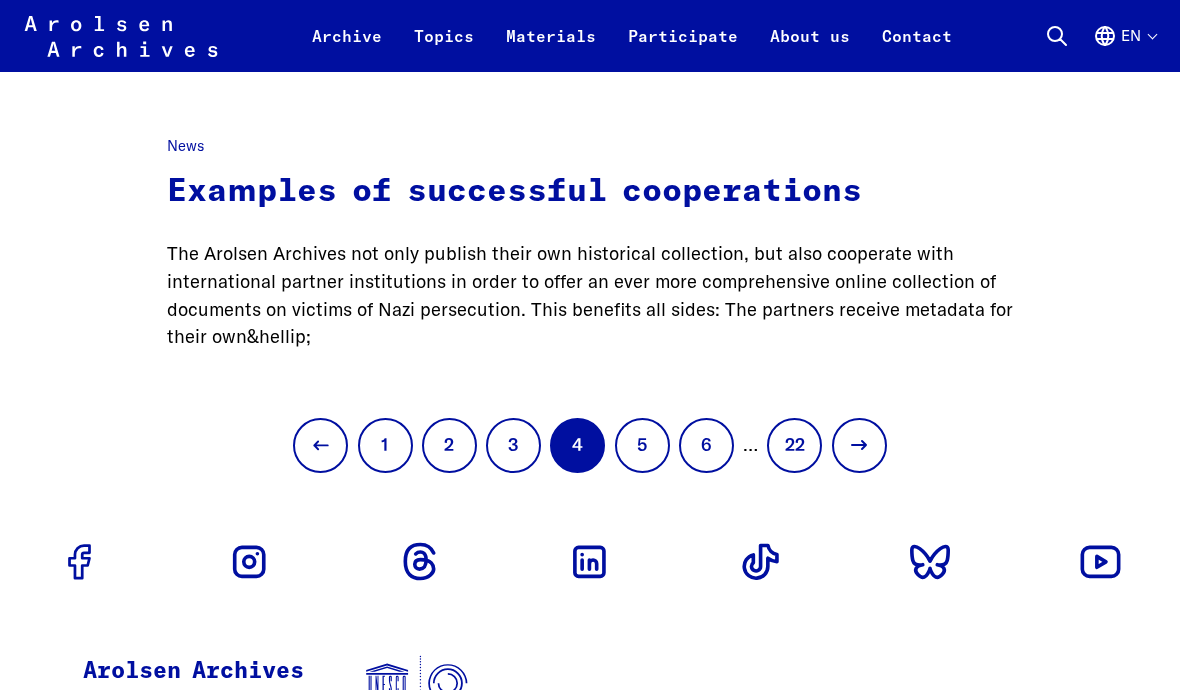 click on "5" at bounding box center (642, 445) 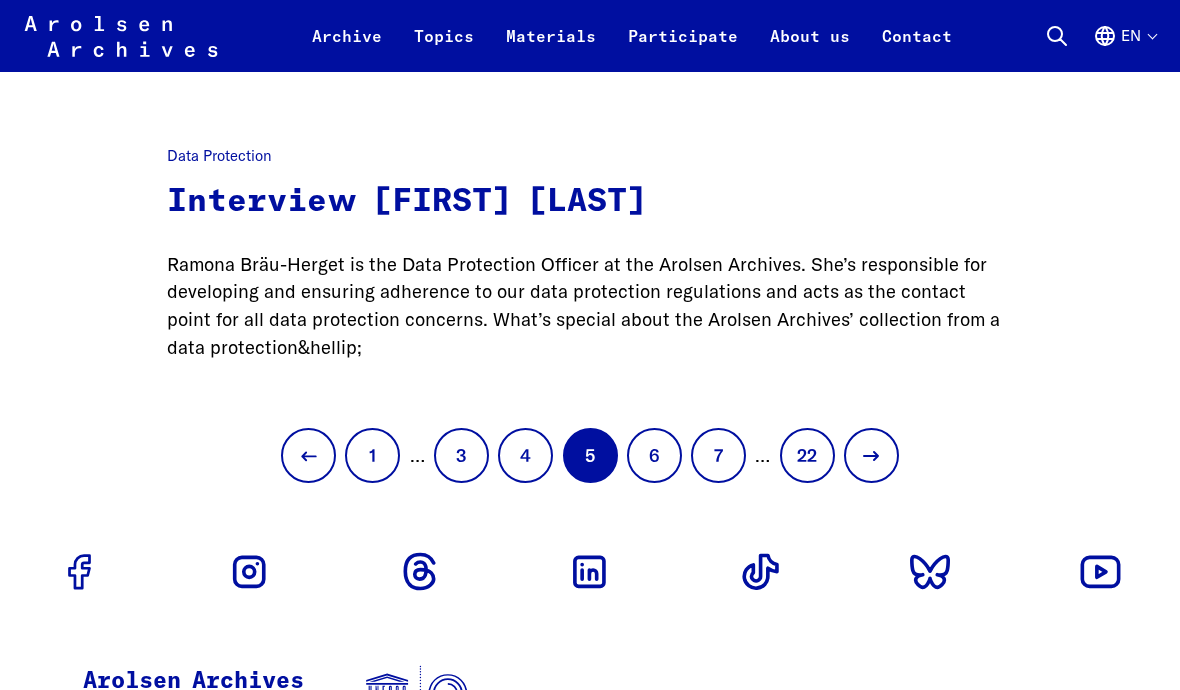 scroll, scrollTop: 1203, scrollLeft: 0, axis: vertical 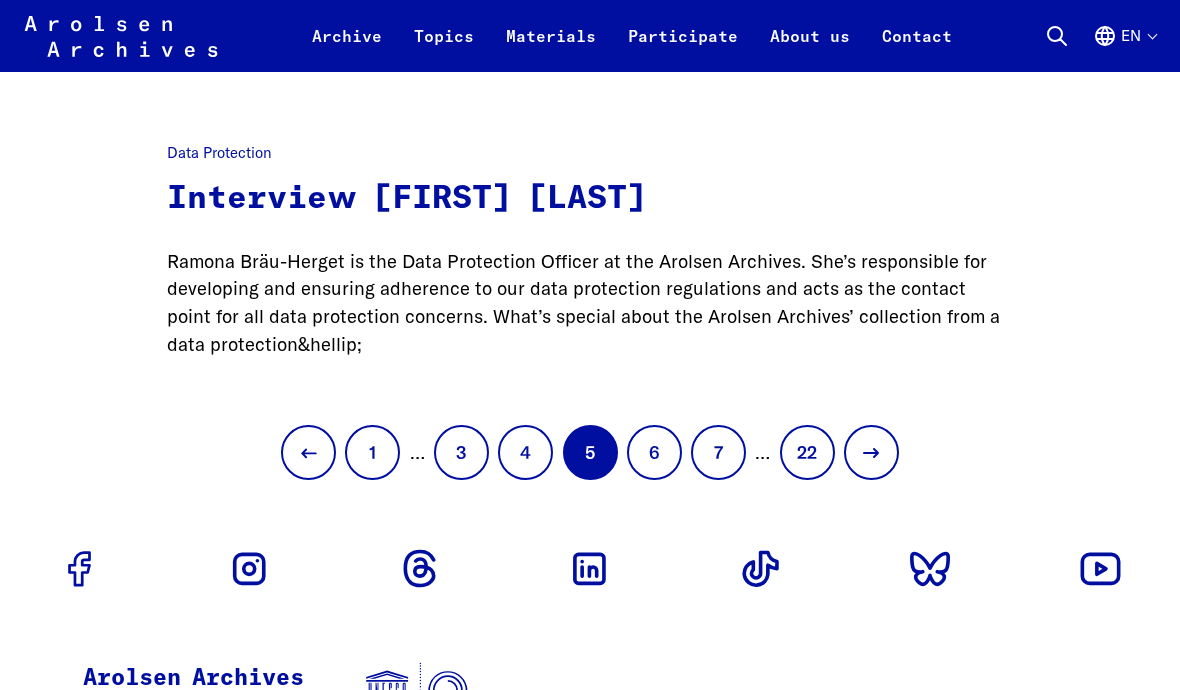 click on "6" at bounding box center (654, 452) 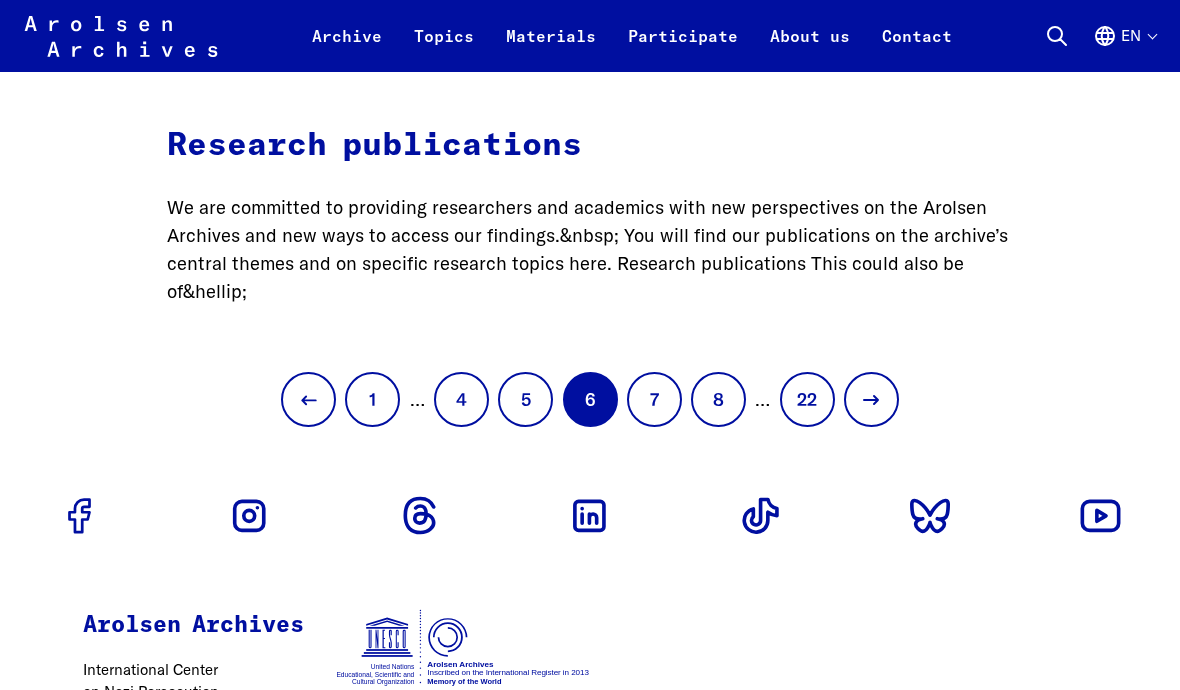 scroll, scrollTop: 1259, scrollLeft: 0, axis: vertical 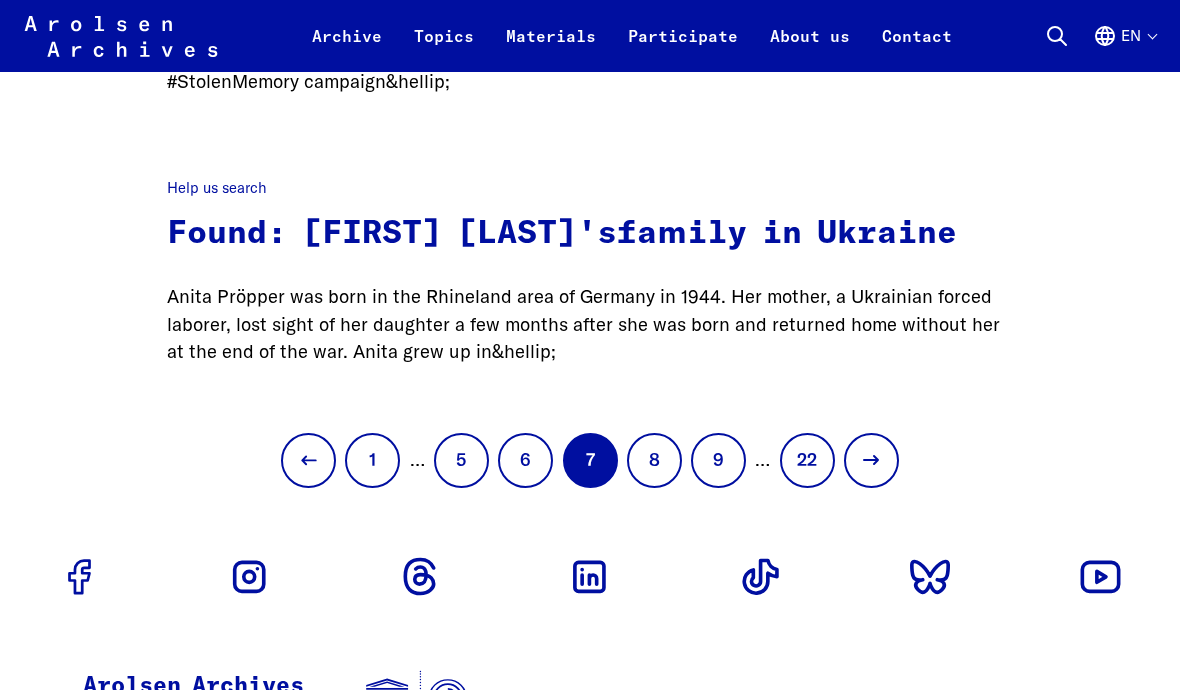 click on "8" at bounding box center (654, 460) 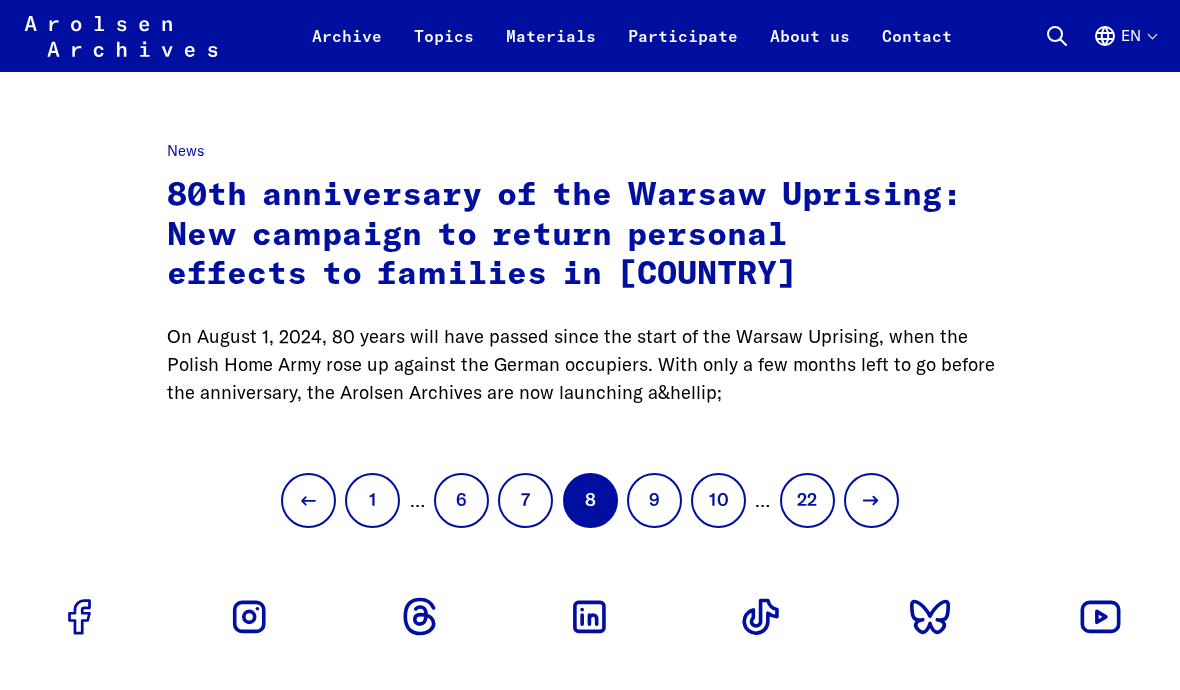 scroll, scrollTop: 1323, scrollLeft: 0, axis: vertical 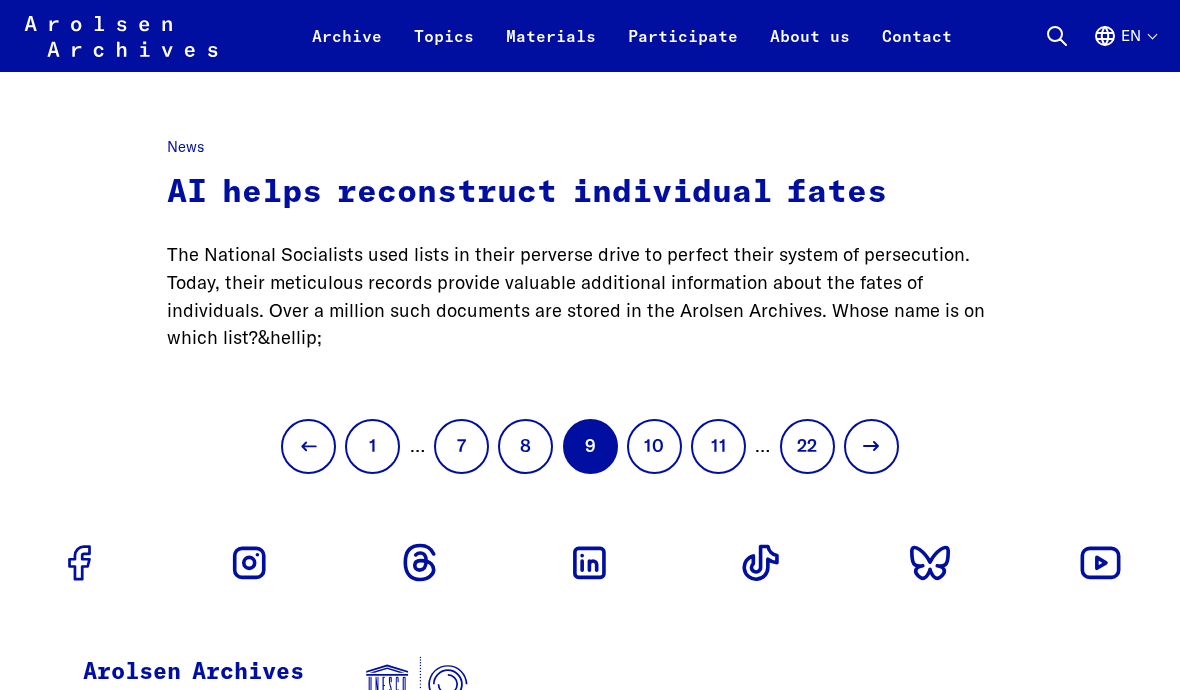 click on "10" at bounding box center [654, 446] 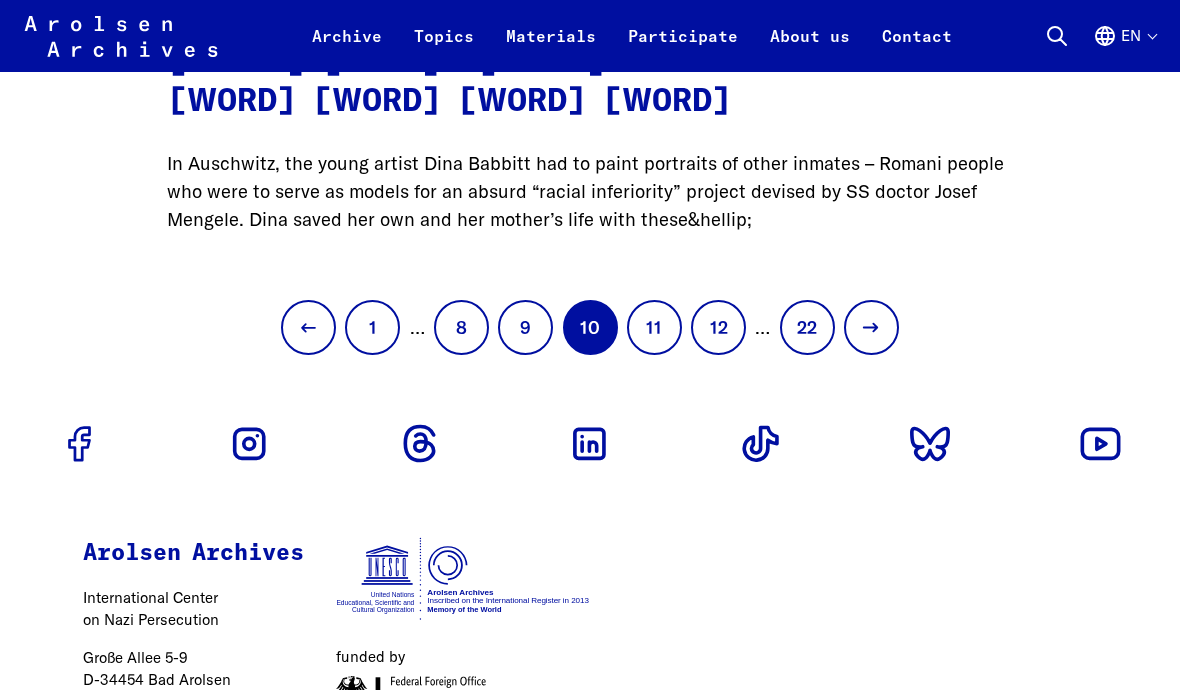 scroll, scrollTop: 1489, scrollLeft: 0, axis: vertical 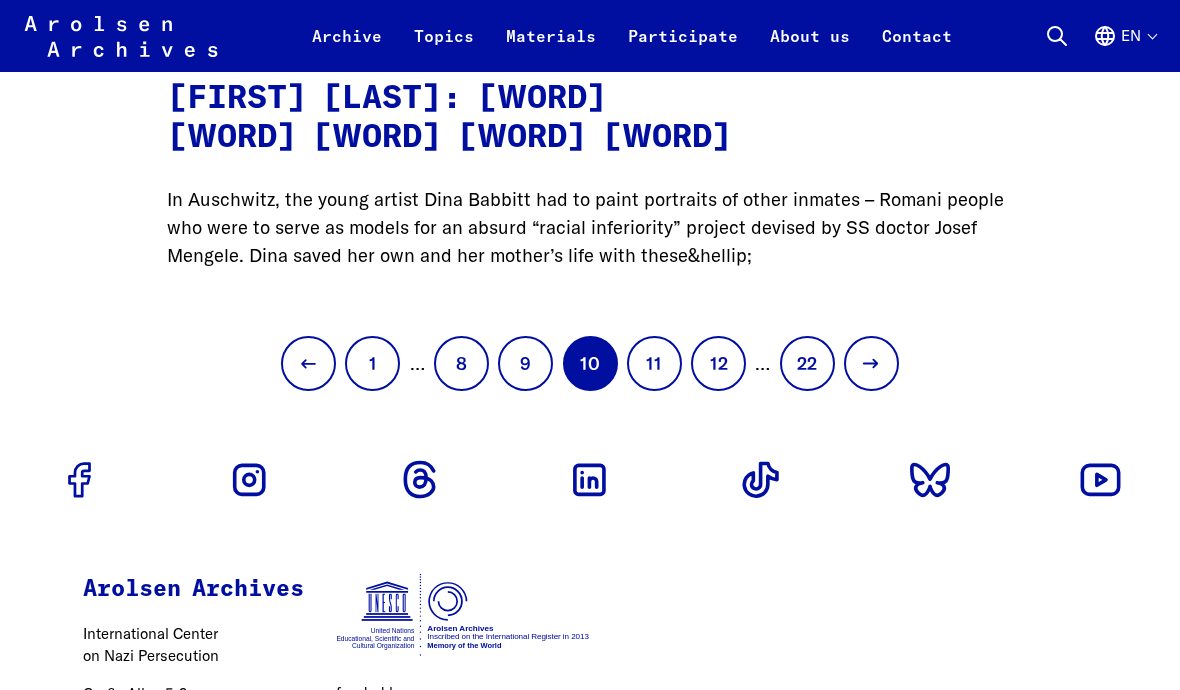 click on "11" at bounding box center [654, 363] 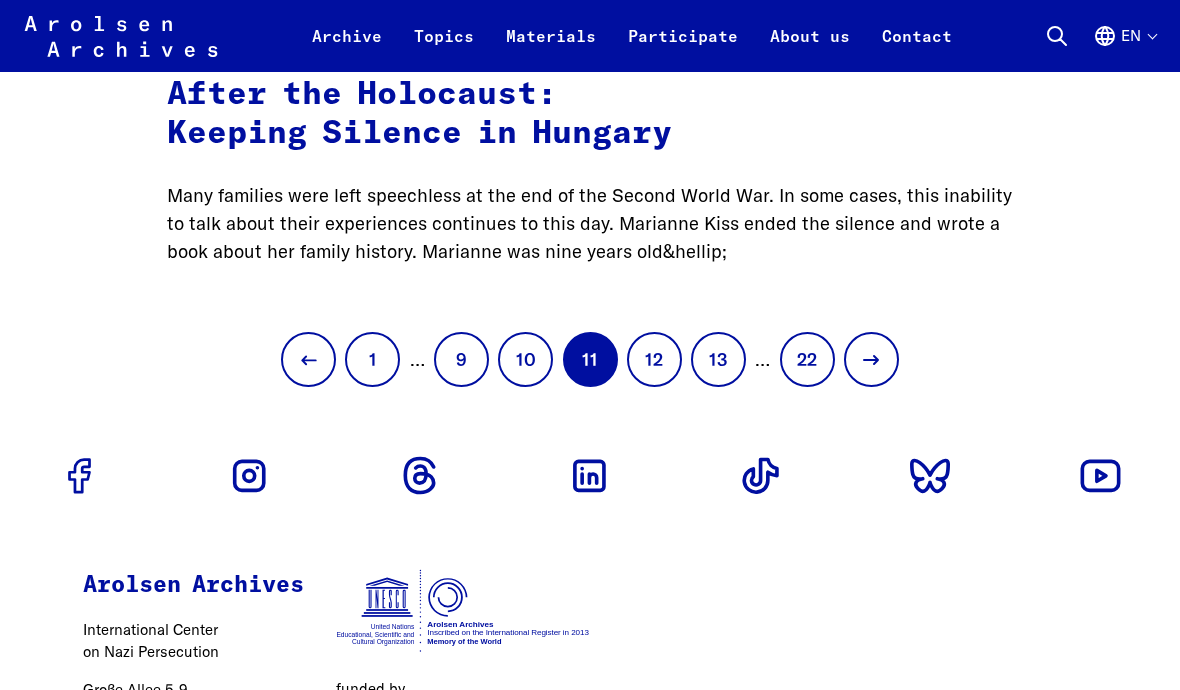 scroll, scrollTop: 1532, scrollLeft: 0, axis: vertical 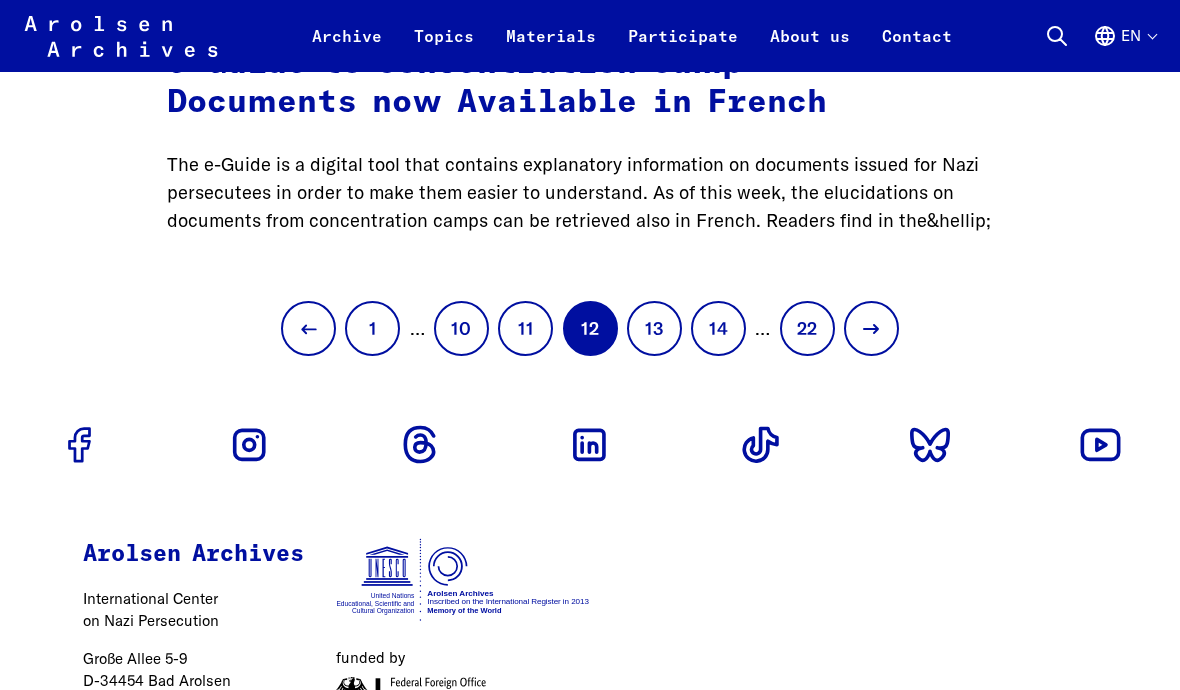 click on "13" at bounding box center [654, 328] 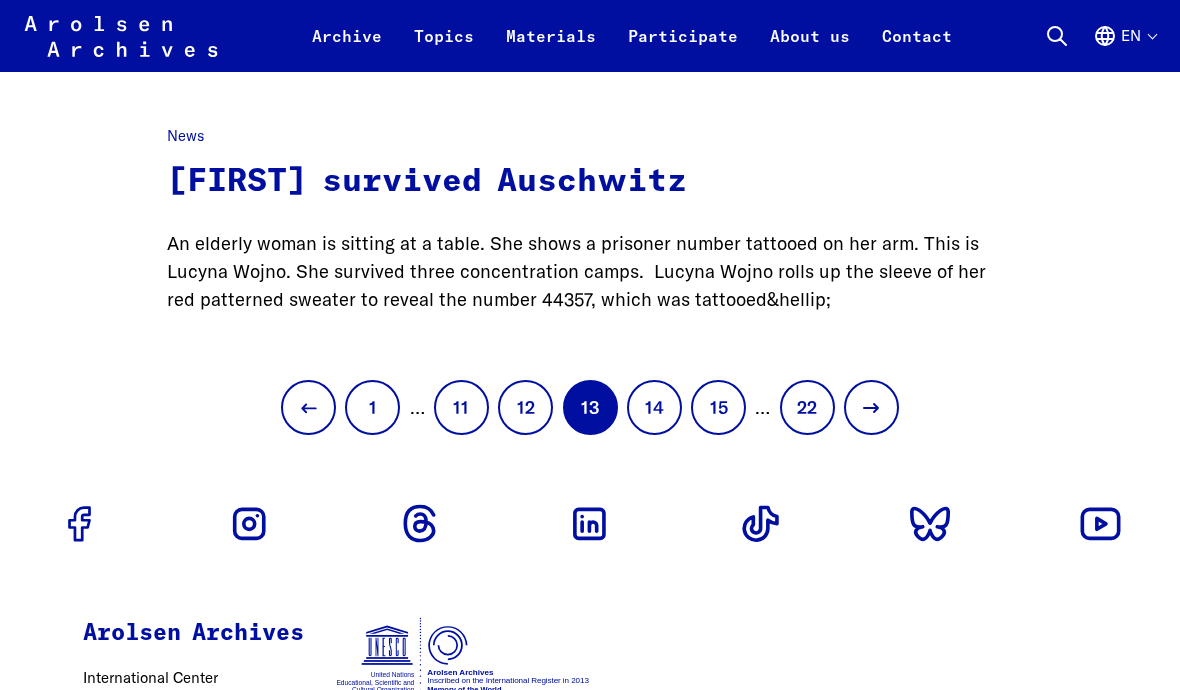 scroll, scrollTop: 1456, scrollLeft: 0, axis: vertical 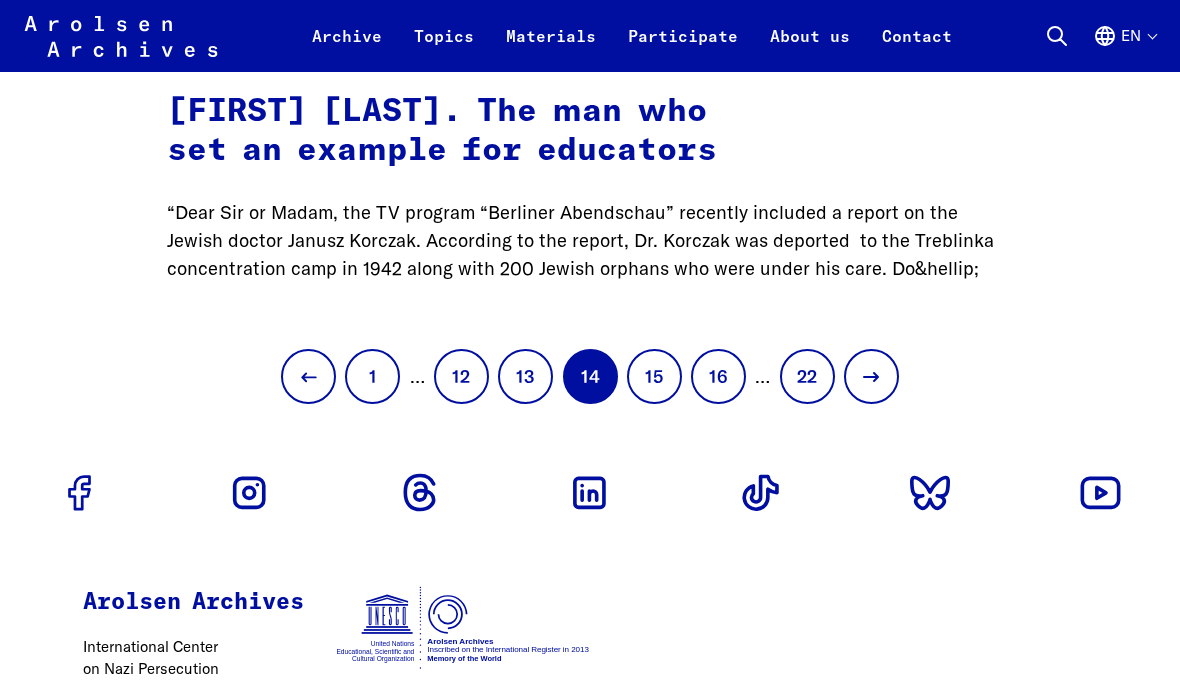 click on "15" at bounding box center [654, 376] 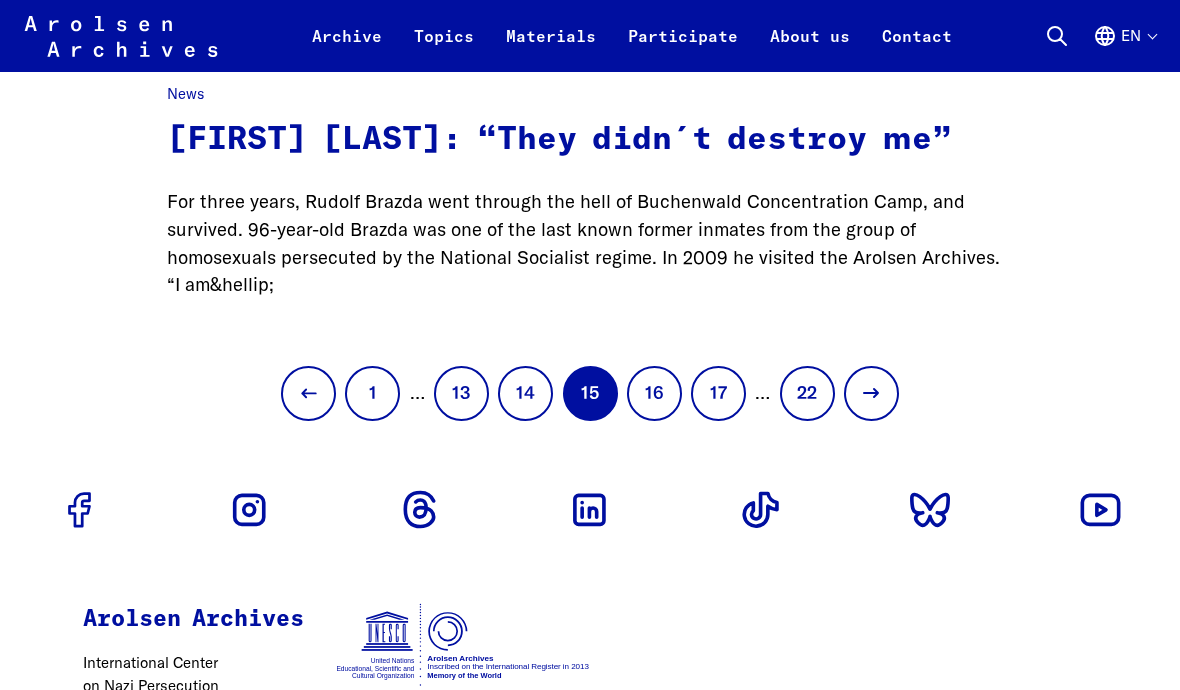 scroll, scrollTop: 1381, scrollLeft: 0, axis: vertical 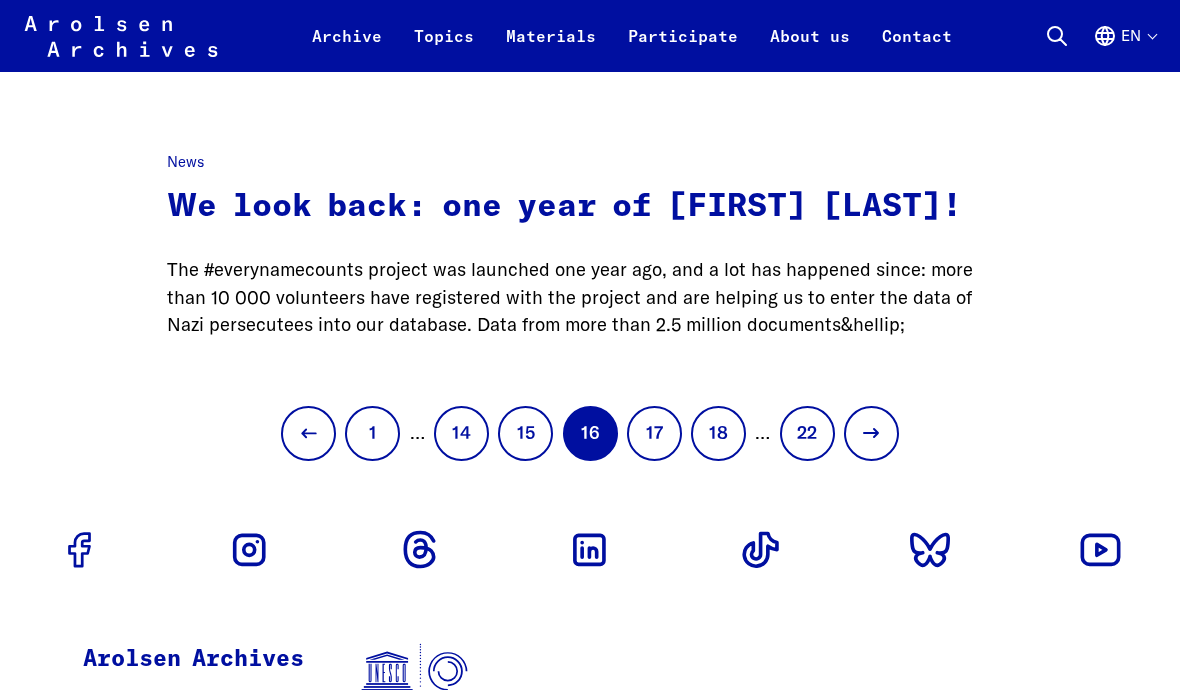 click on "17" at bounding box center (654, 433) 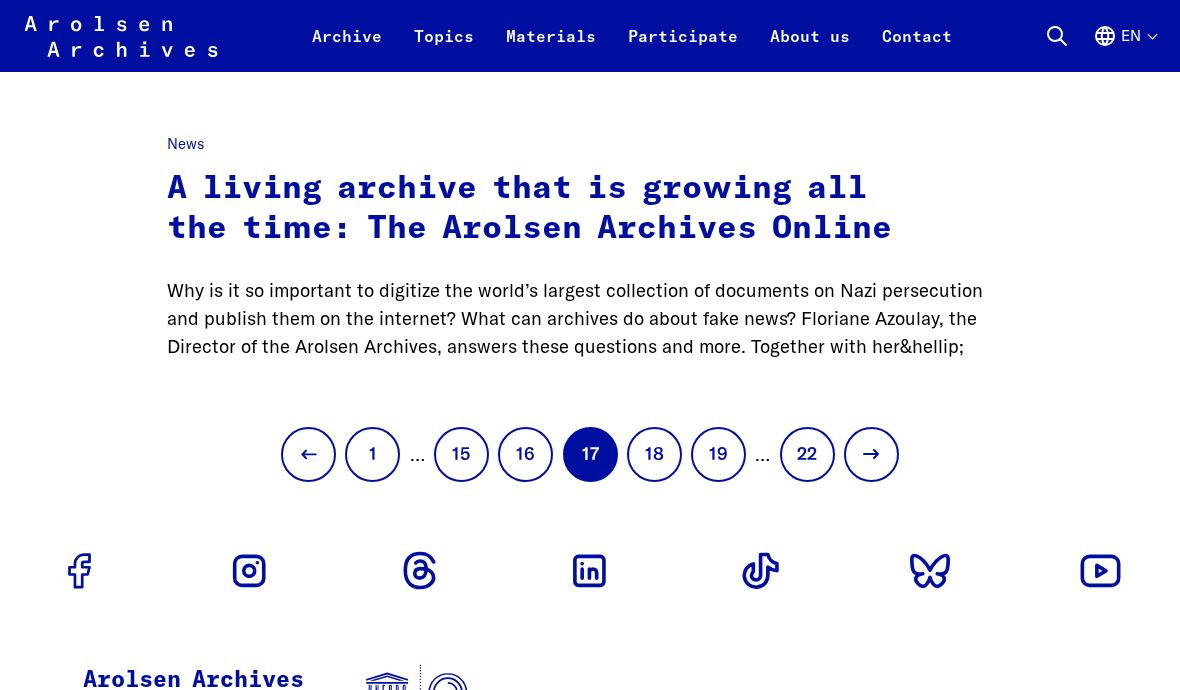 scroll, scrollTop: 1361, scrollLeft: 0, axis: vertical 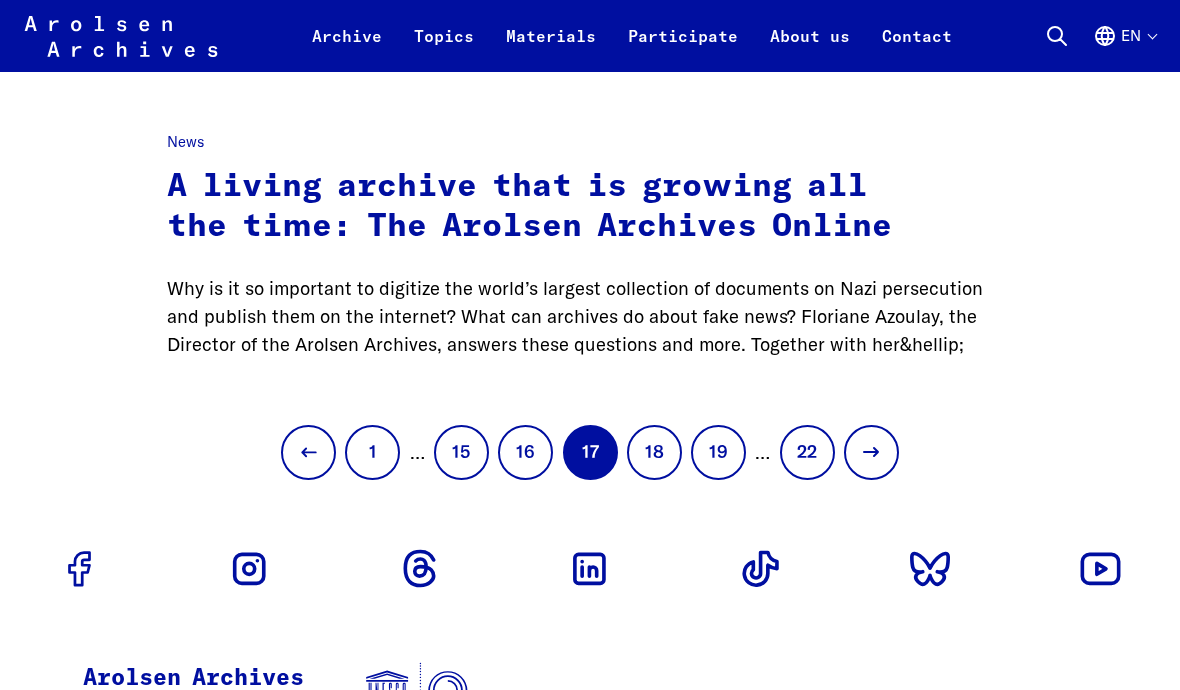 click on "18" at bounding box center (654, 452) 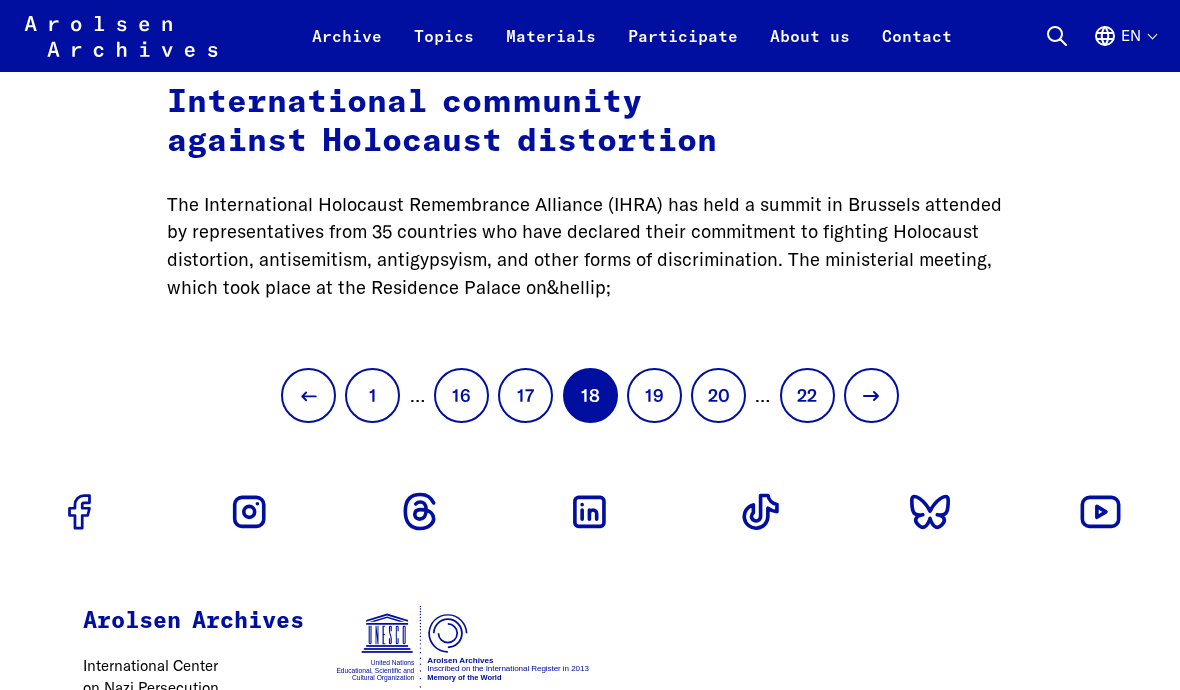 scroll, scrollTop: 1401, scrollLeft: 0, axis: vertical 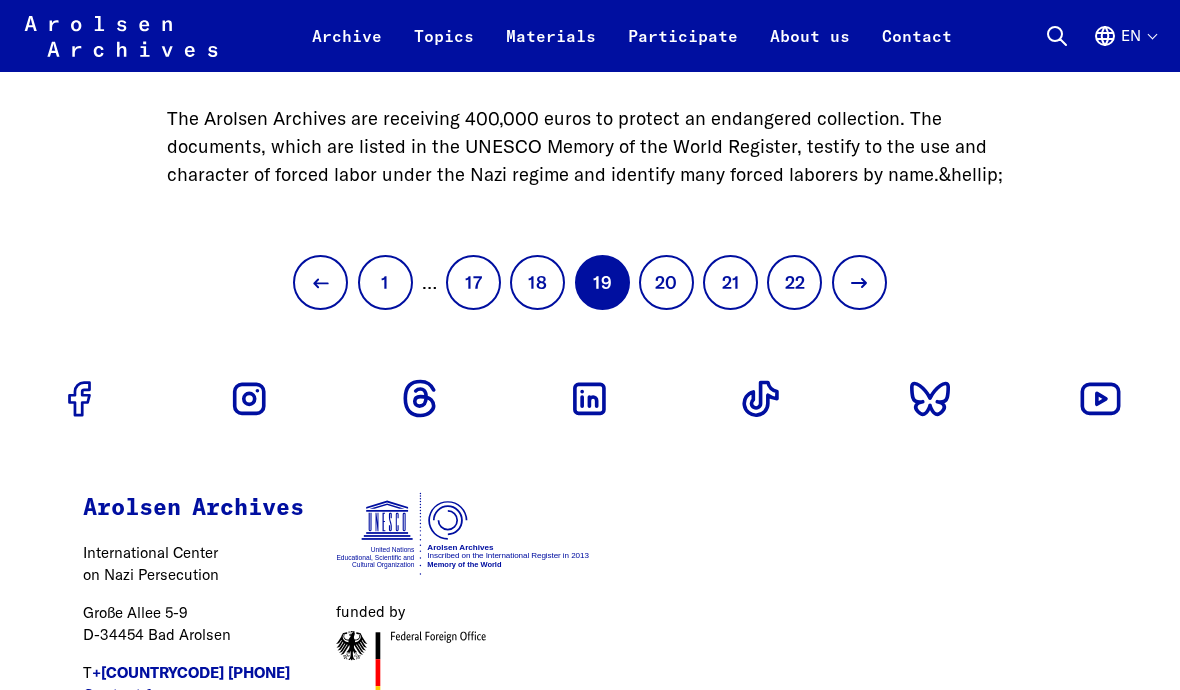 click on "20" at bounding box center [666, 283] 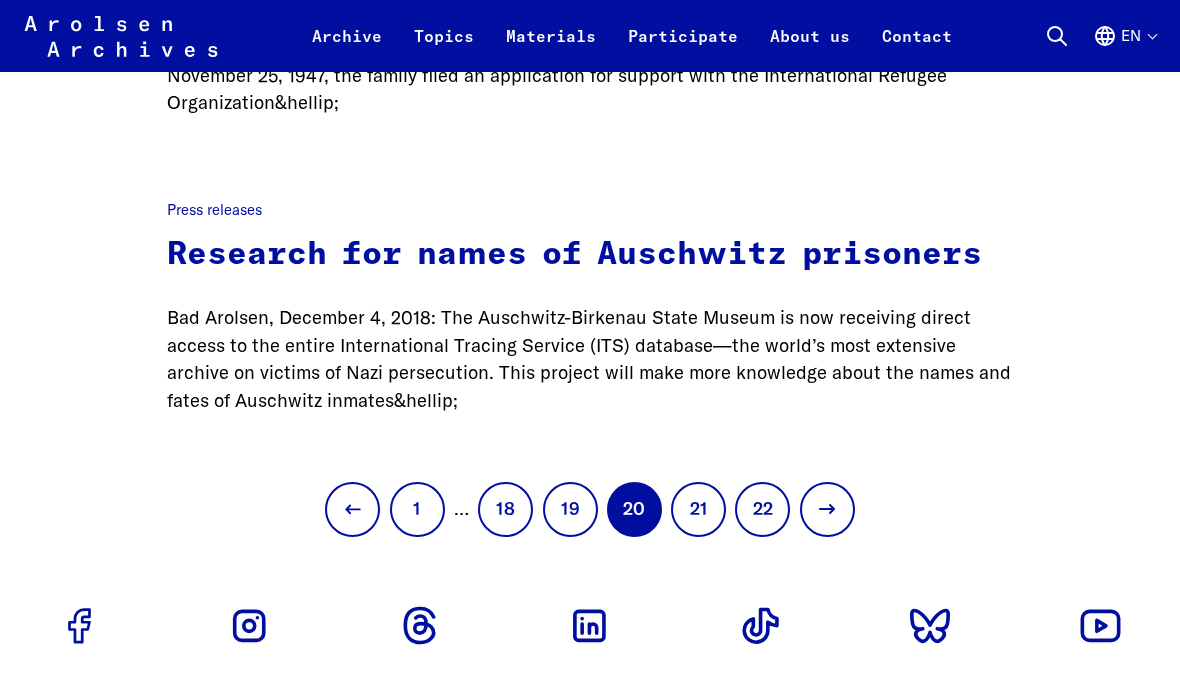 scroll, scrollTop: 1275, scrollLeft: 0, axis: vertical 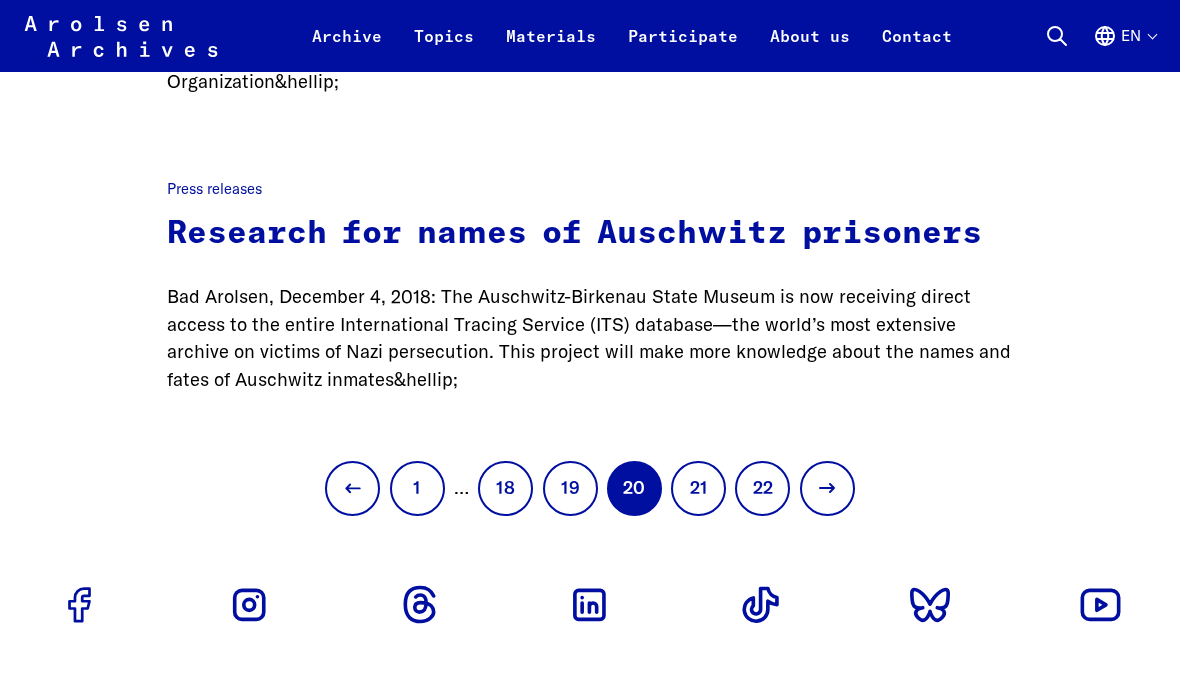 click on "21" at bounding box center [698, 488] 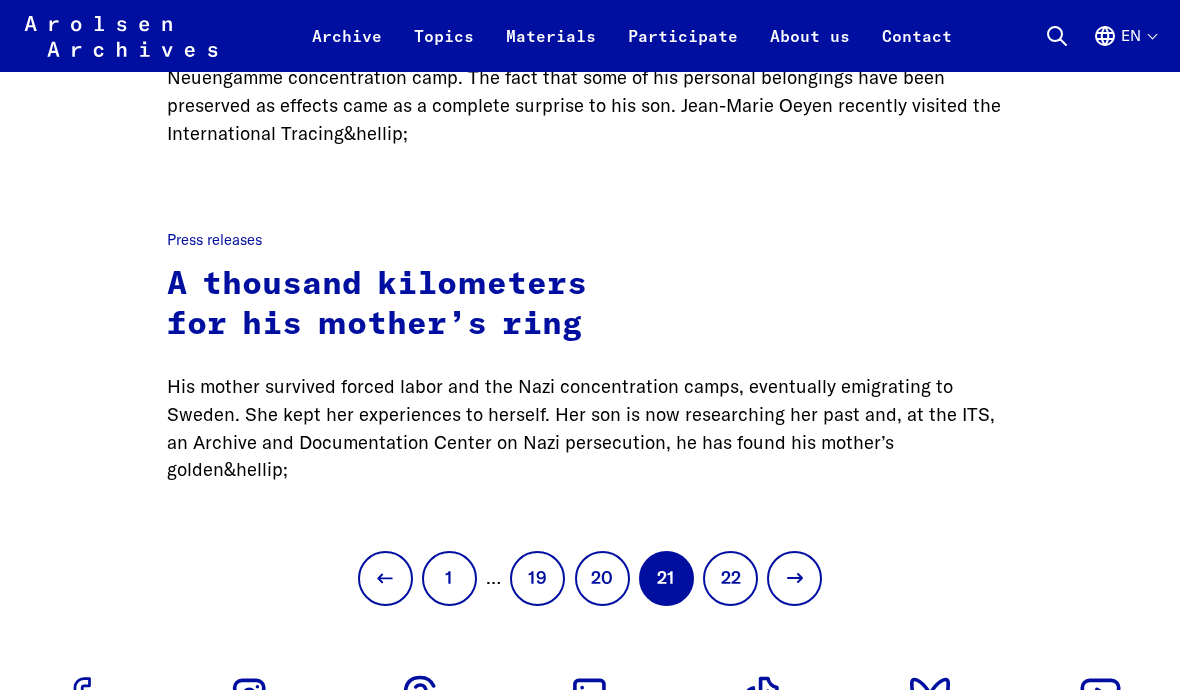 scroll, scrollTop: 1264, scrollLeft: 0, axis: vertical 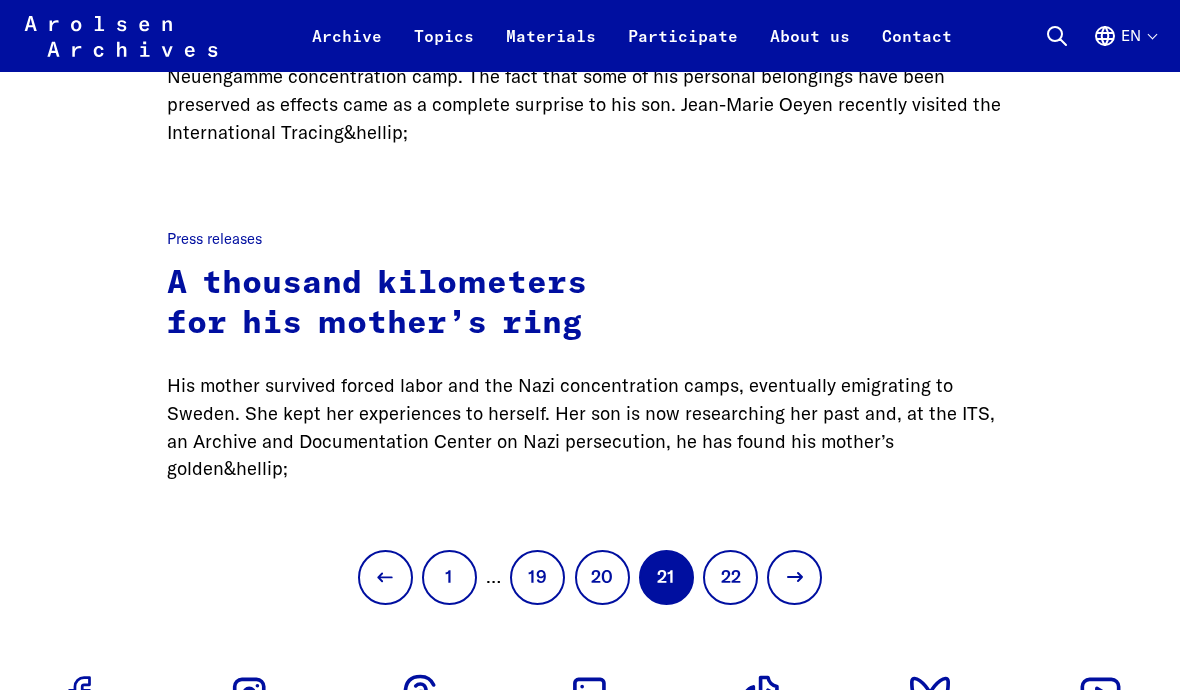 click on "22" at bounding box center (730, 577) 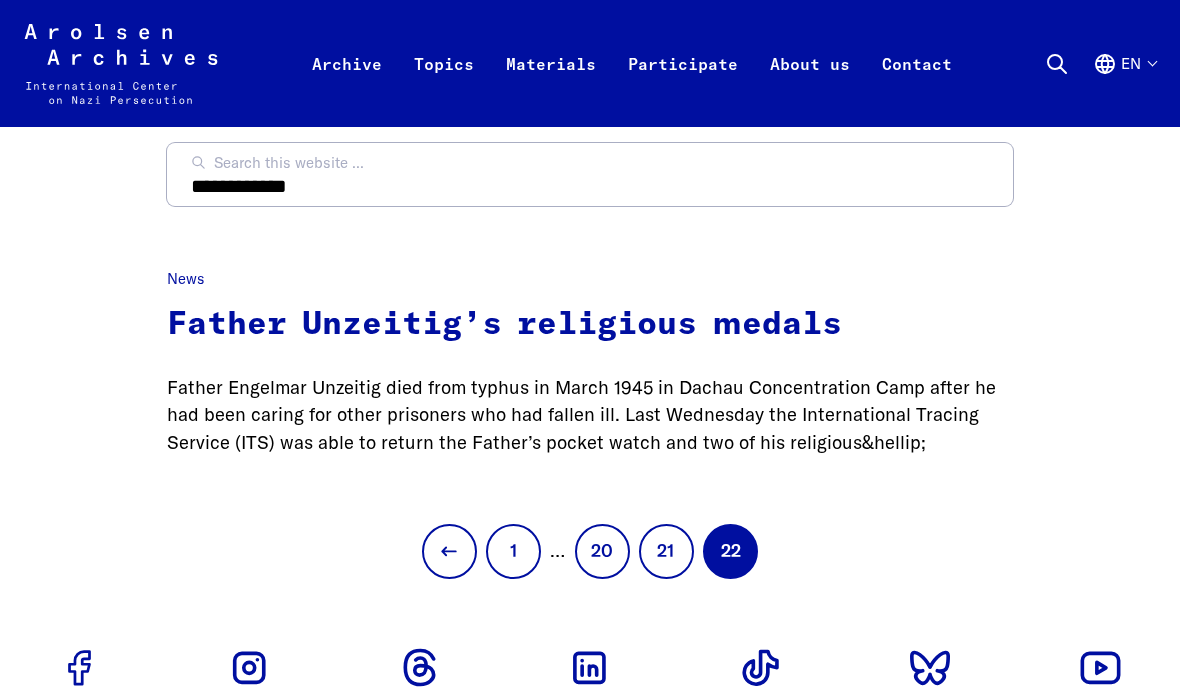 scroll, scrollTop: 0, scrollLeft: 0, axis: both 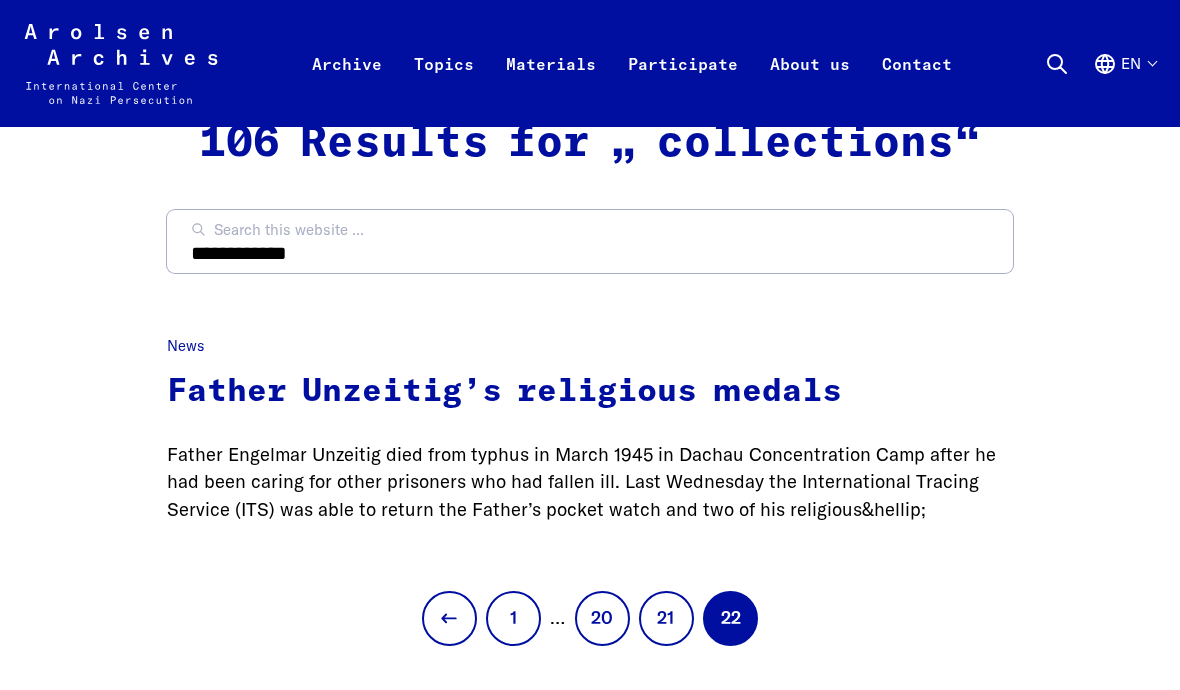 click on "Topics" at bounding box center [444, 87] 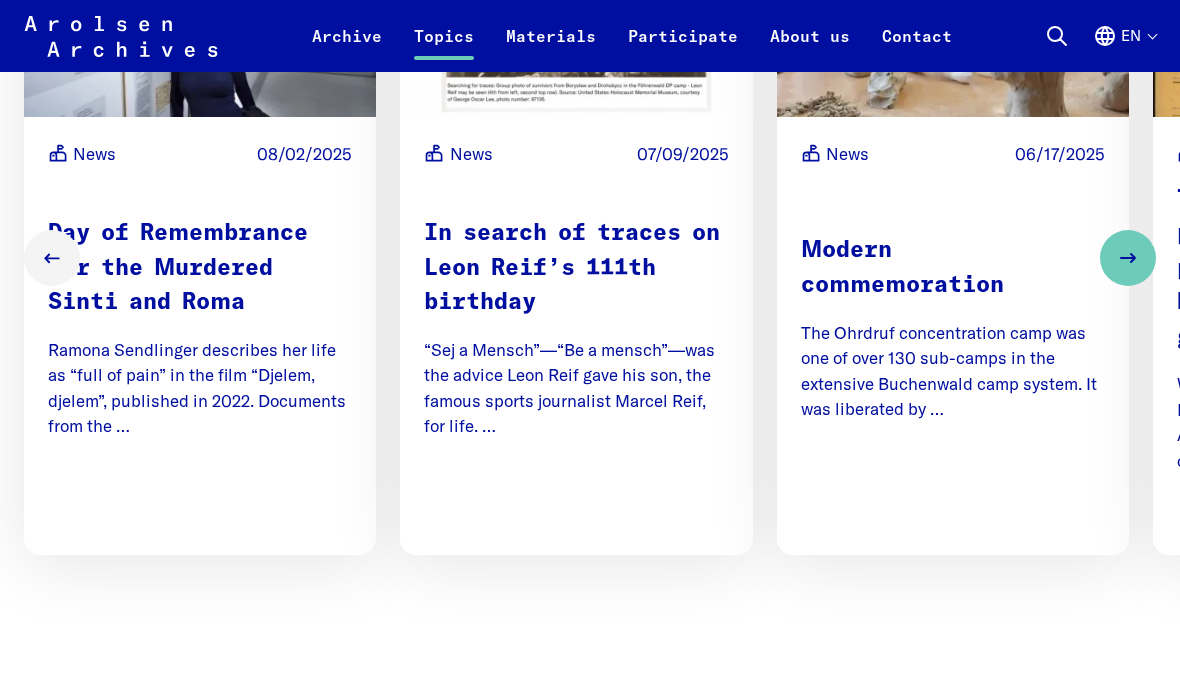 scroll, scrollTop: 1338, scrollLeft: 0, axis: vertical 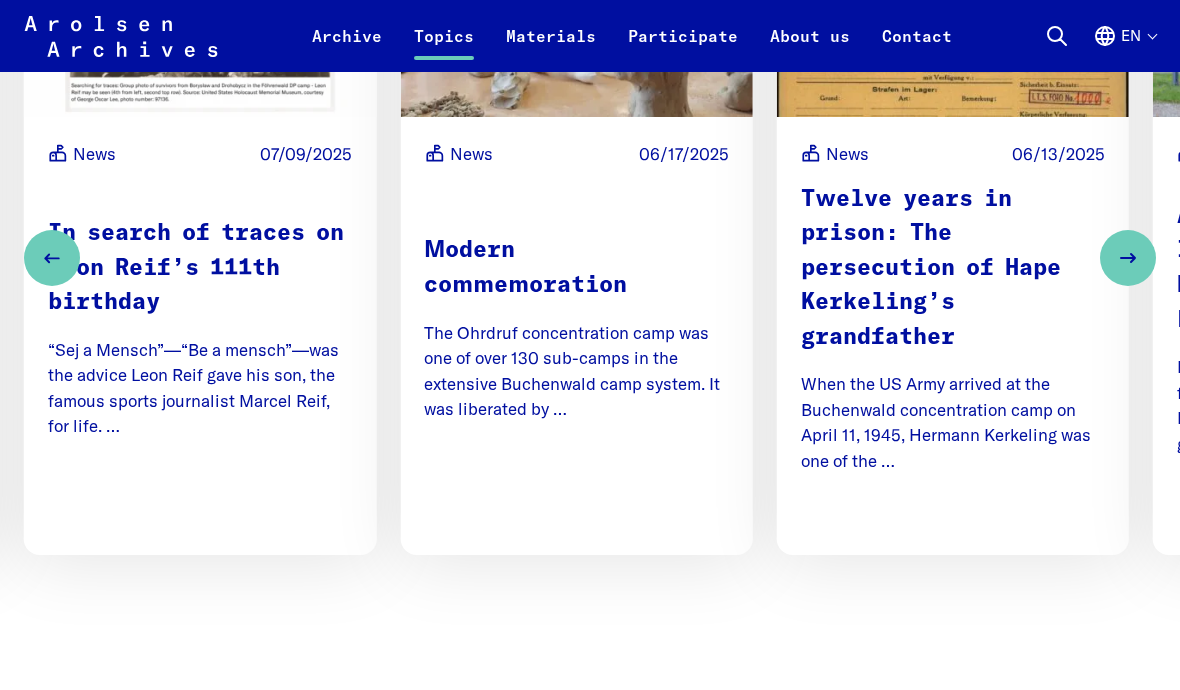 click 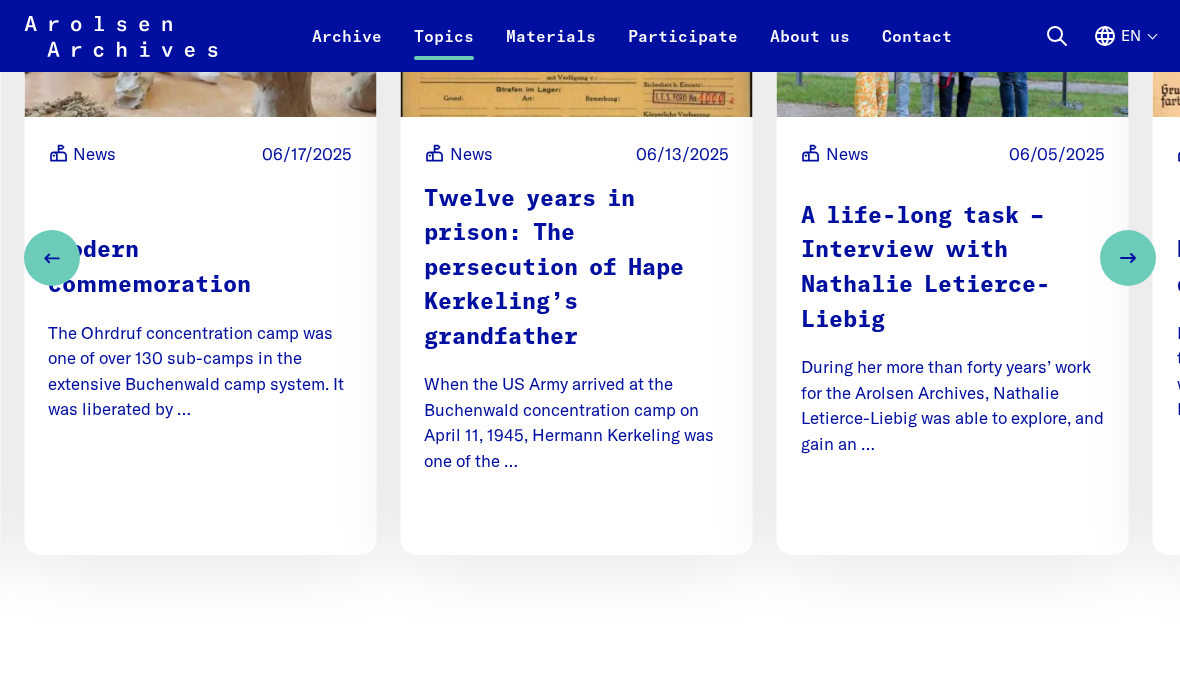 click 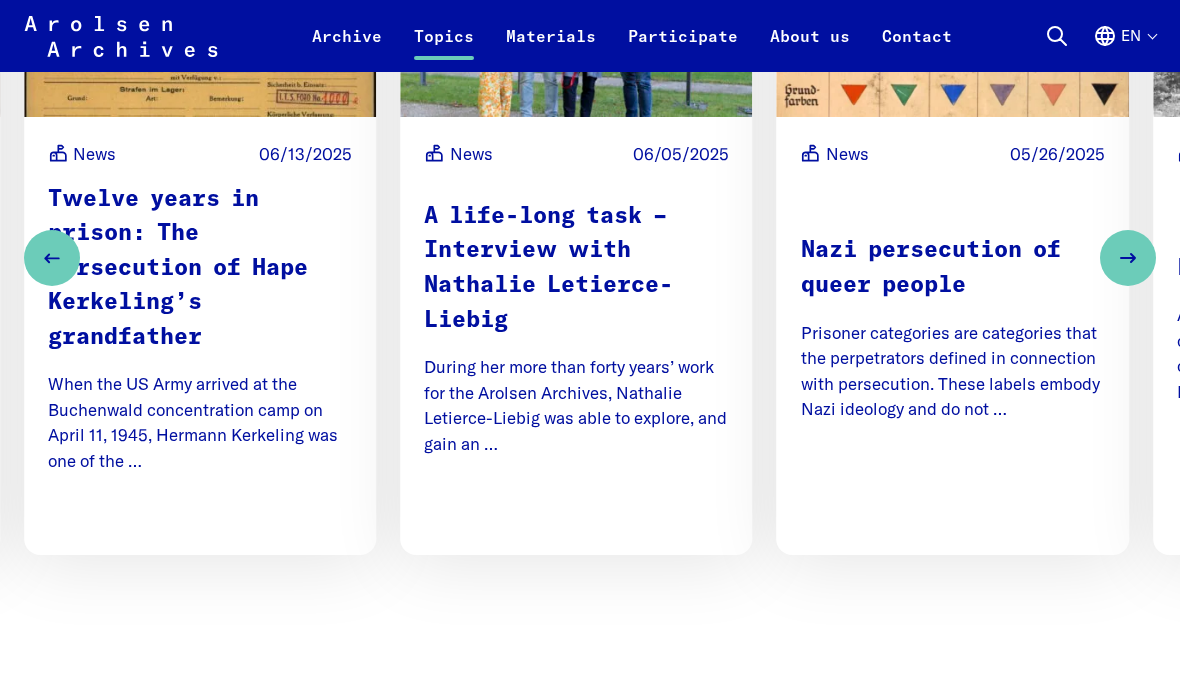 click at bounding box center [1128, 258] 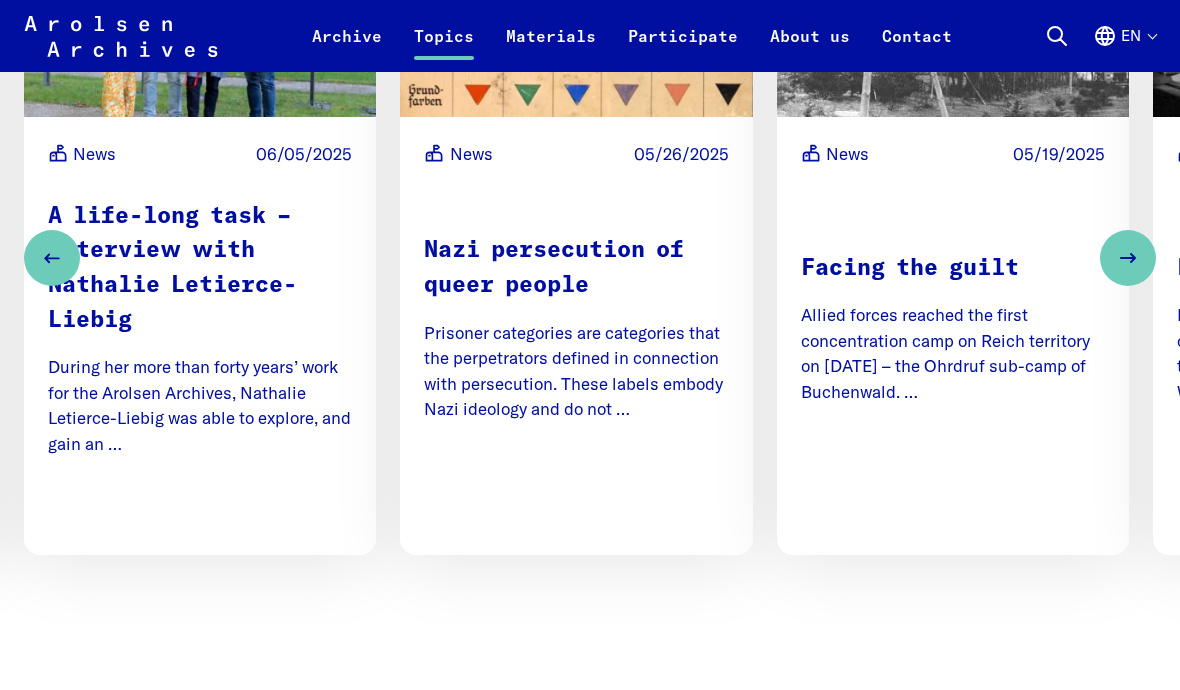 click 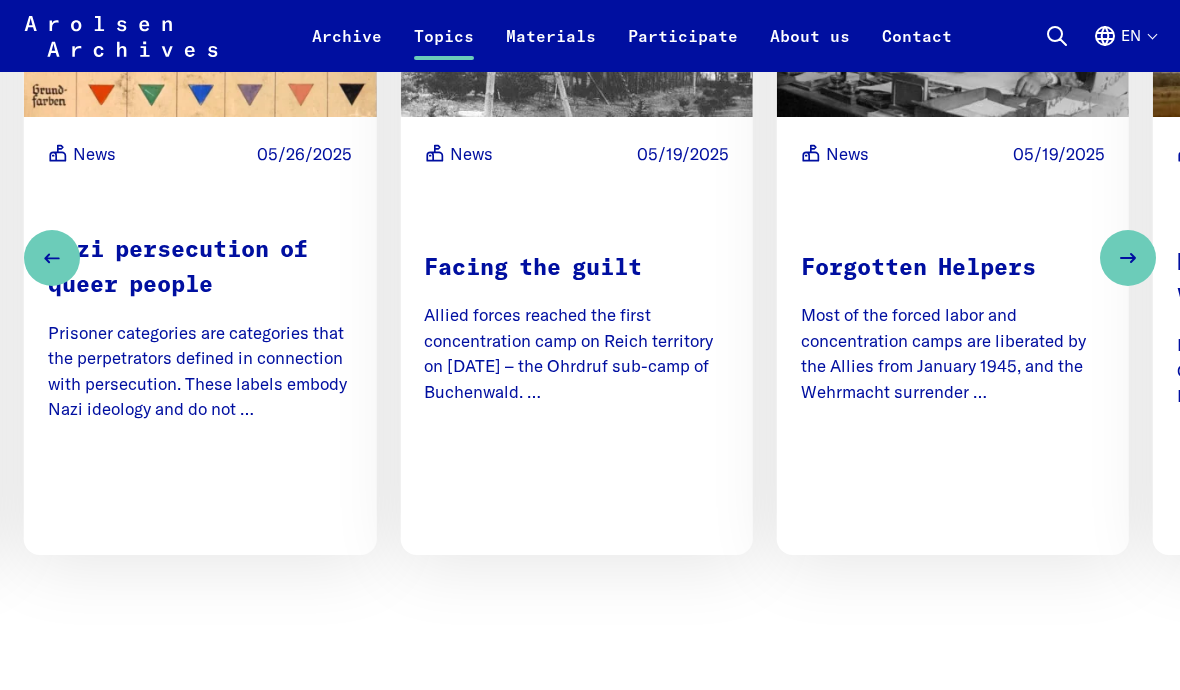 click 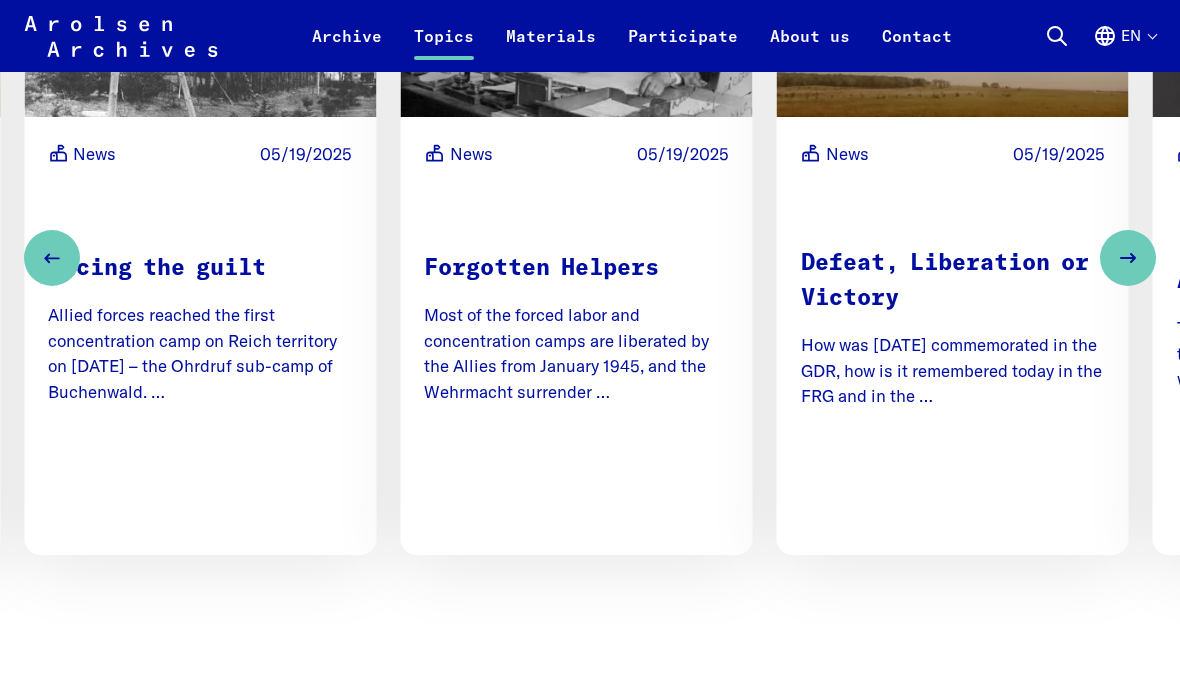 click 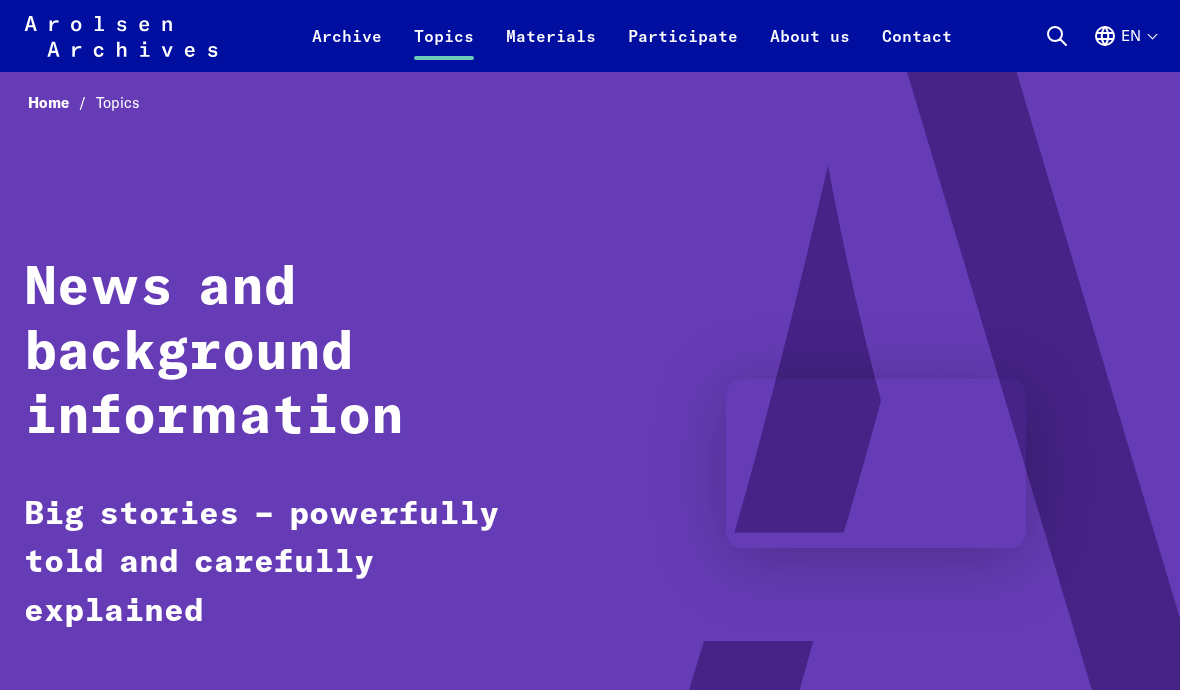 scroll, scrollTop: 0, scrollLeft: 0, axis: both 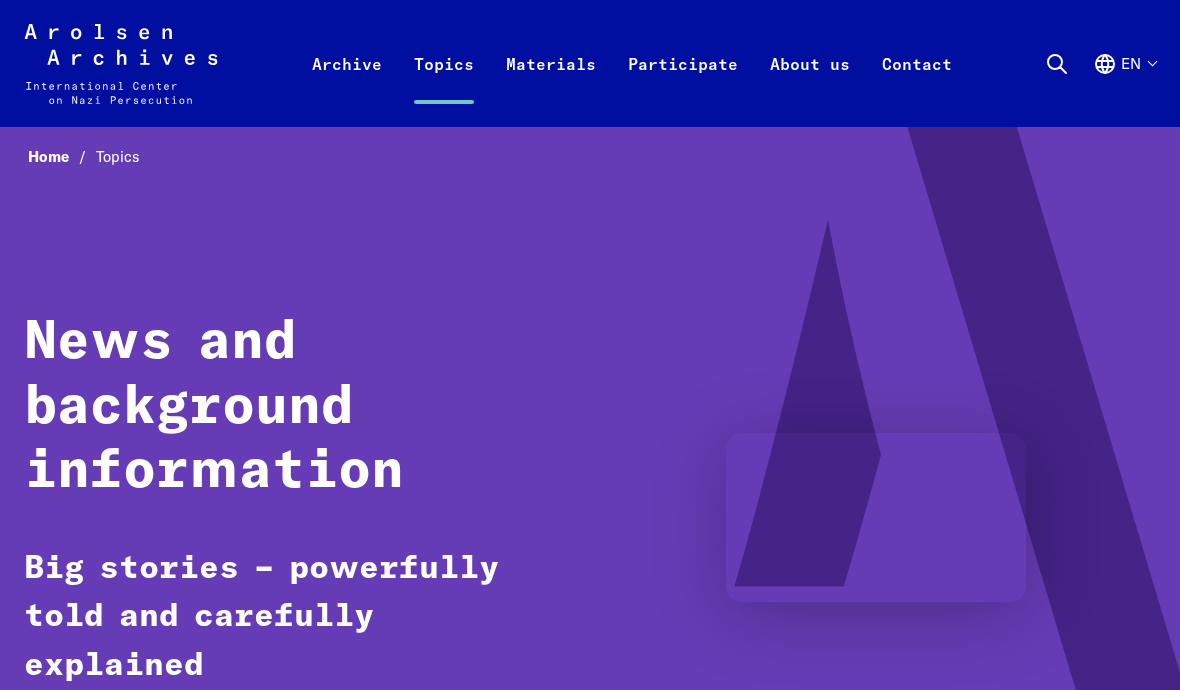 click 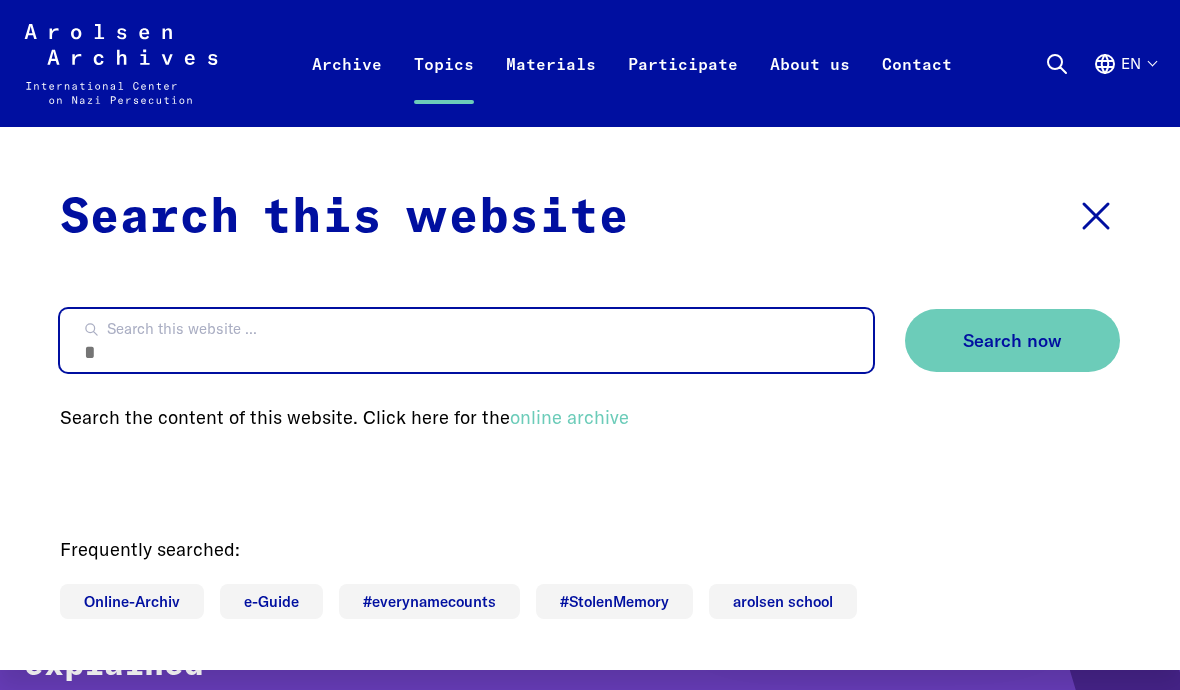click on "Search this website ..." at bounding box center (466, 340) 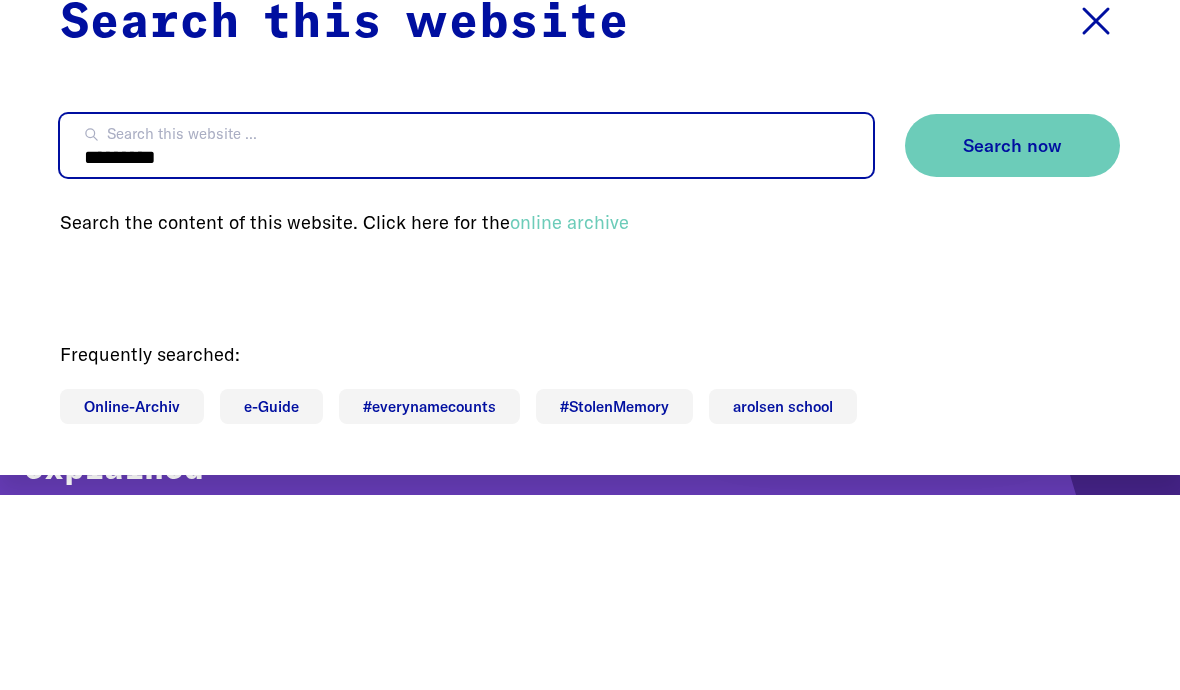 type on "*********" 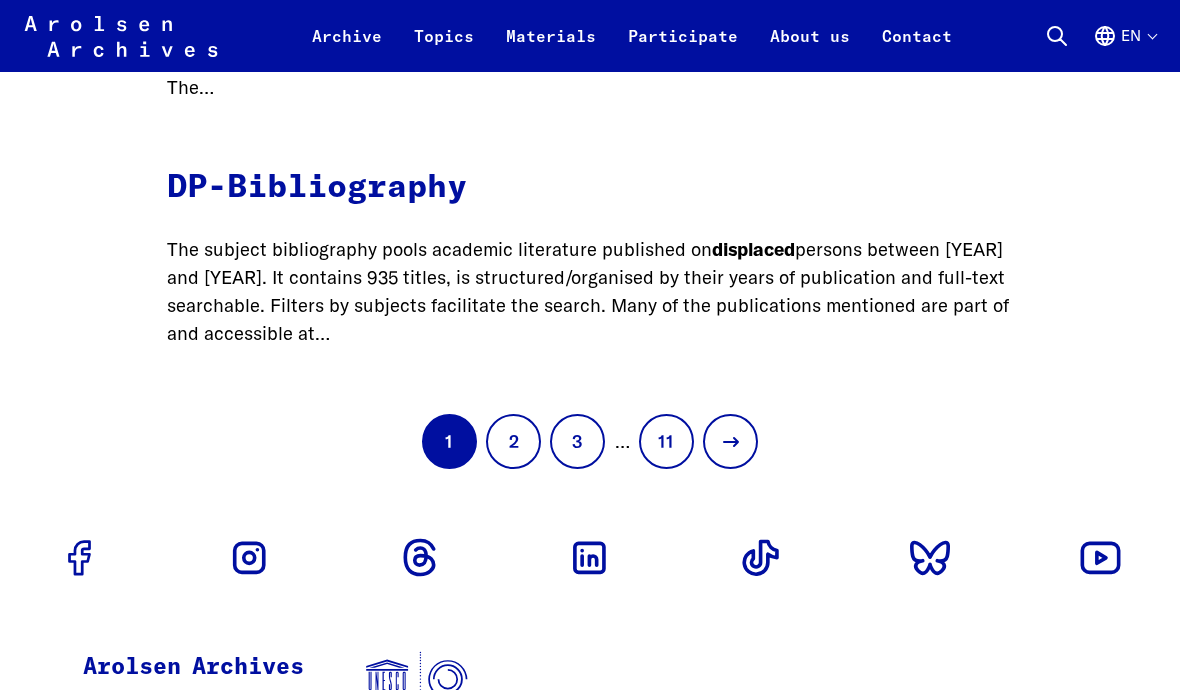 scroll, scrollTop: 1348, scrollLeft: 0, axis: vertical 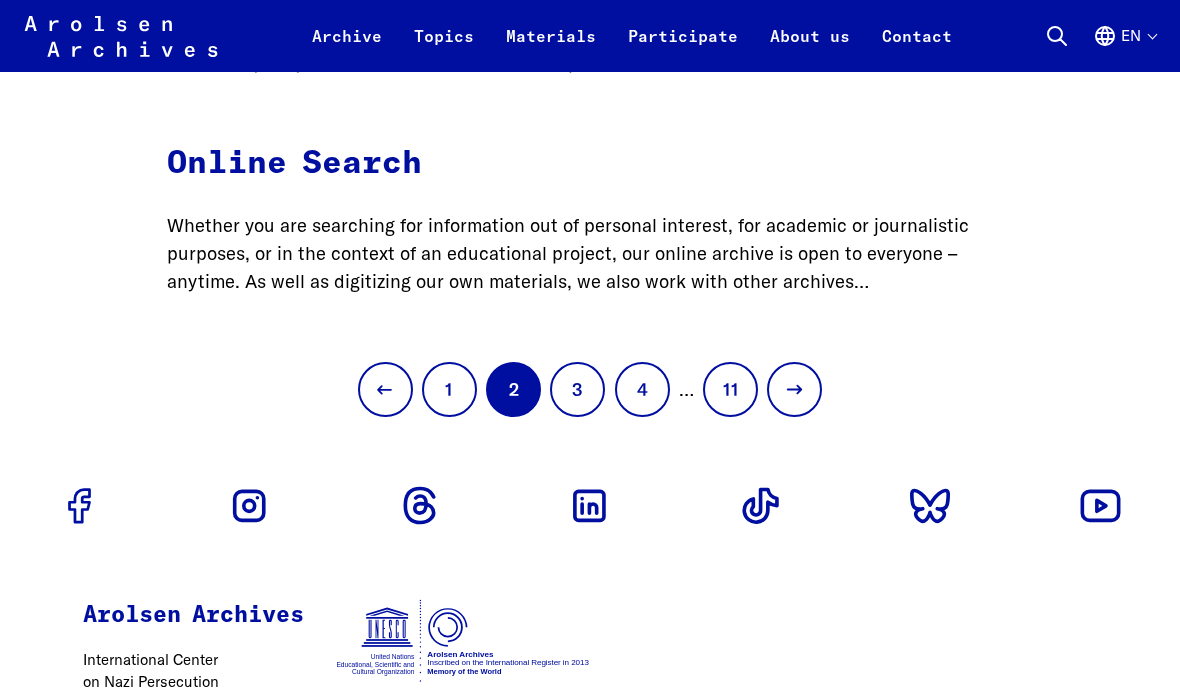 click on "3" at bounding box center [577, 389] 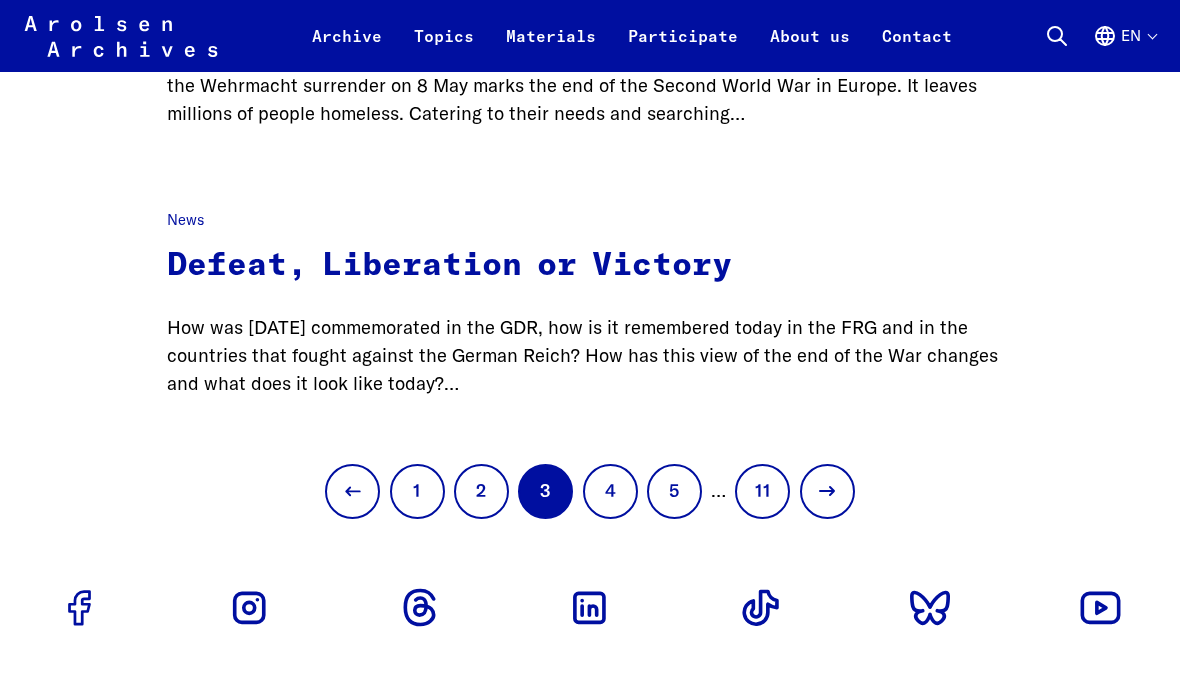 scroll, scrollTop: 1085, scrollLeft: 0, axis: vertical 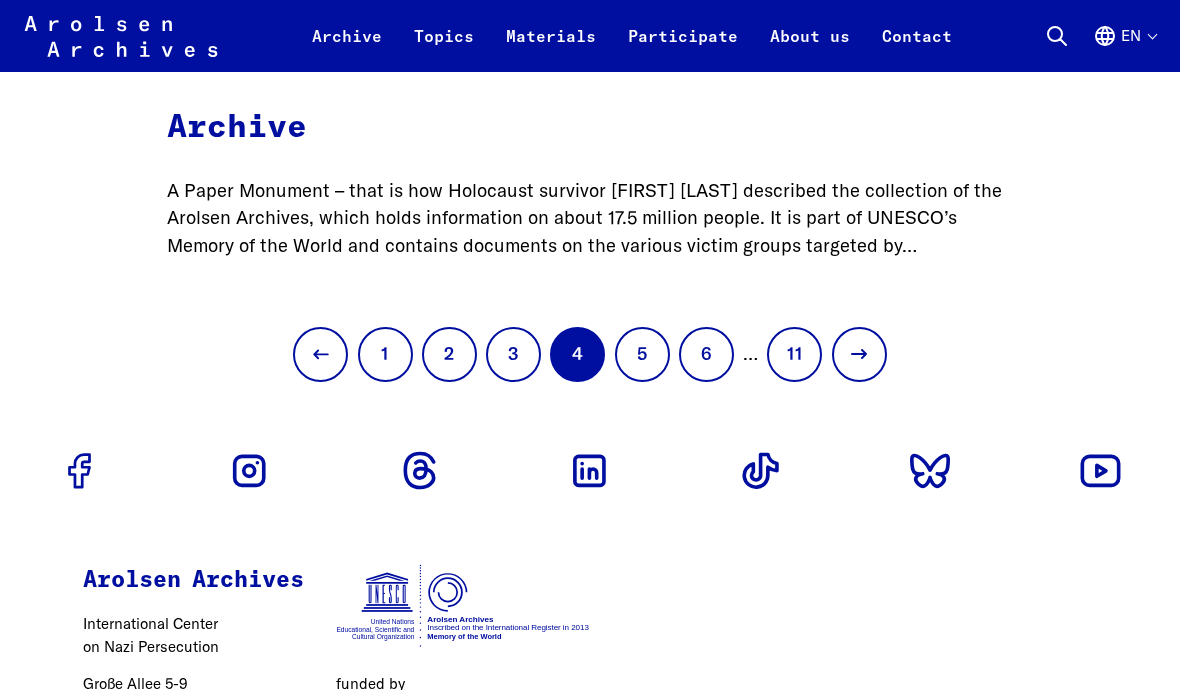 click on "5" at bounding box center [642, 354] 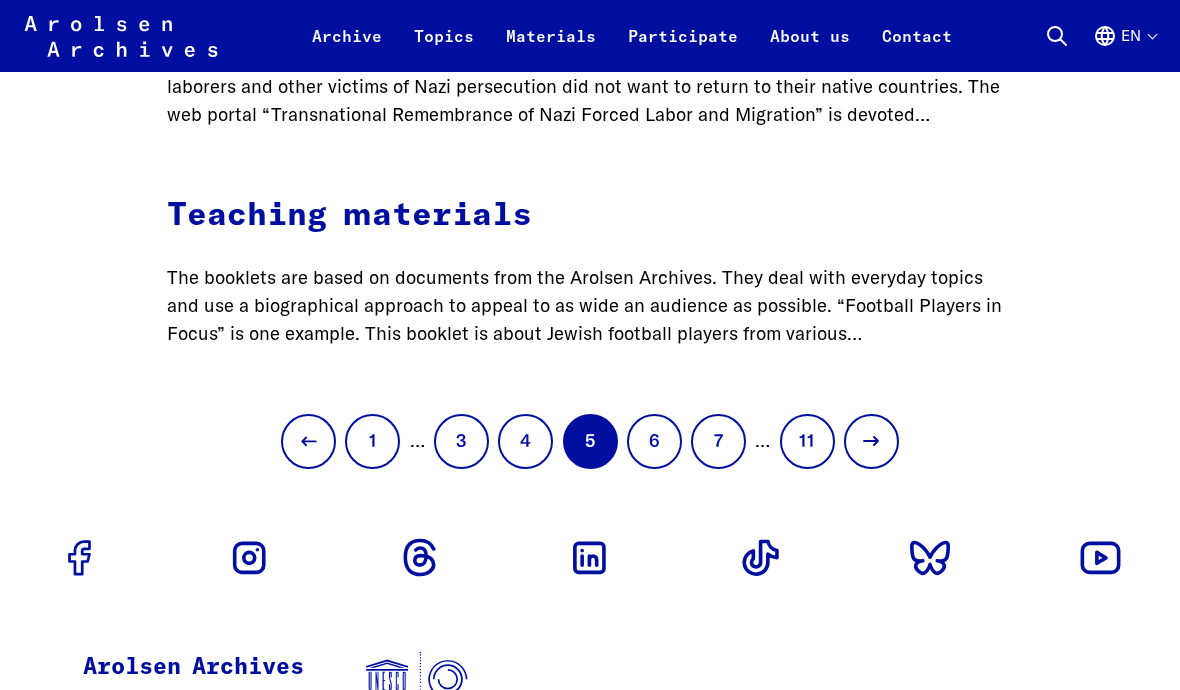 scroll, scrollTop: 1004, scrollLeft: 0, axis: vertical 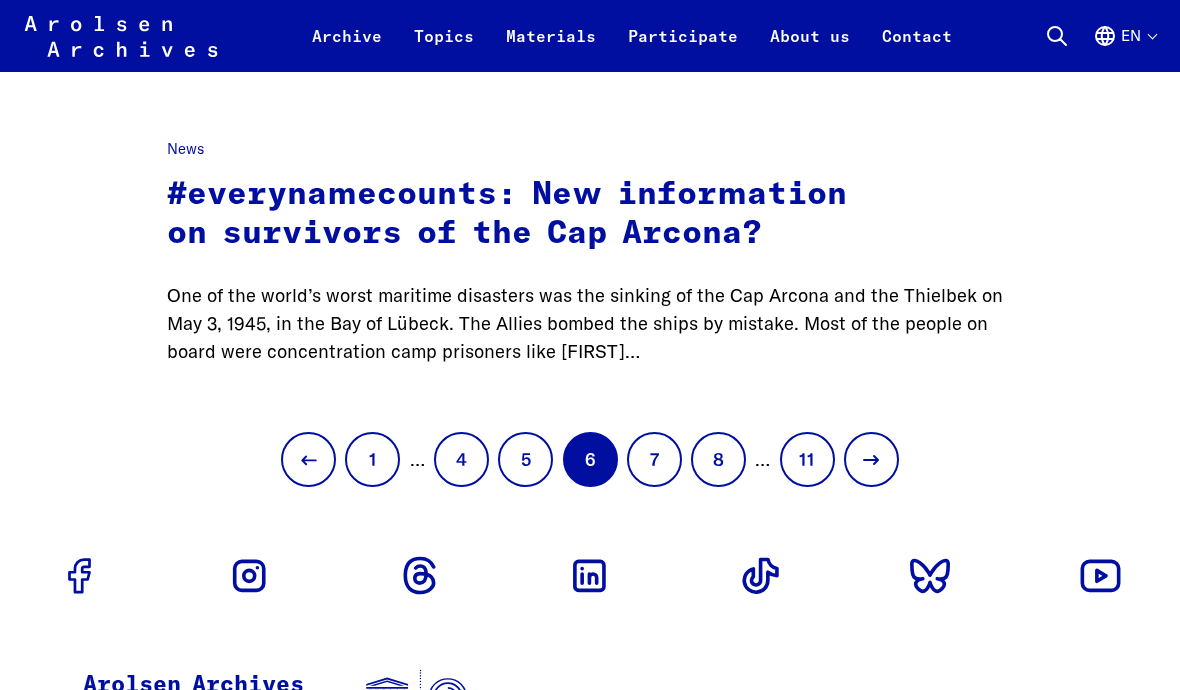 click on "7" at bounding box center (654, 460) 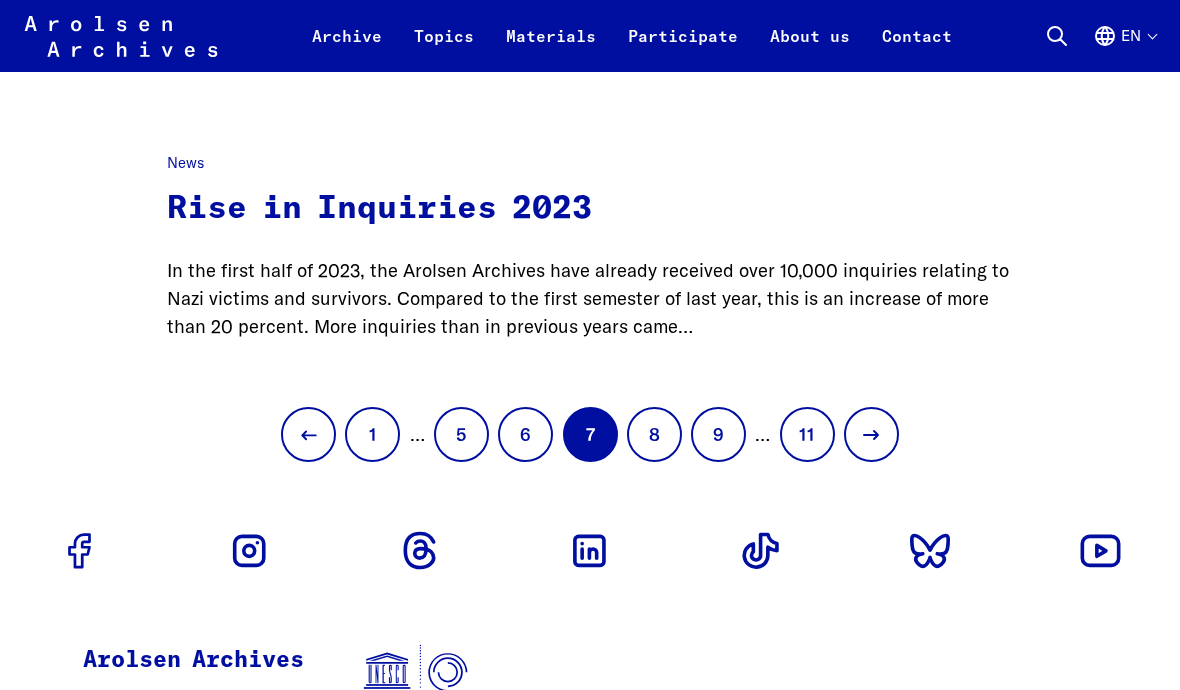 scroll, scrollTop: 1349, scrollLeft: 0, axis: vertical 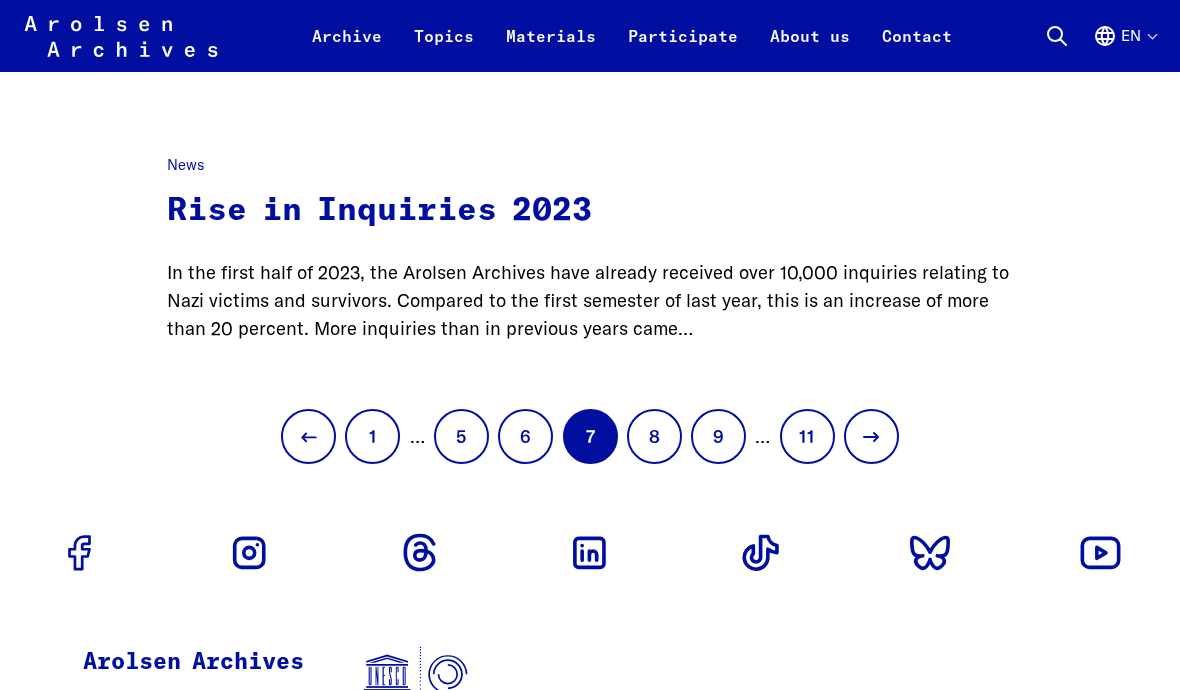 click on "8" at bounding box center [654, 436] 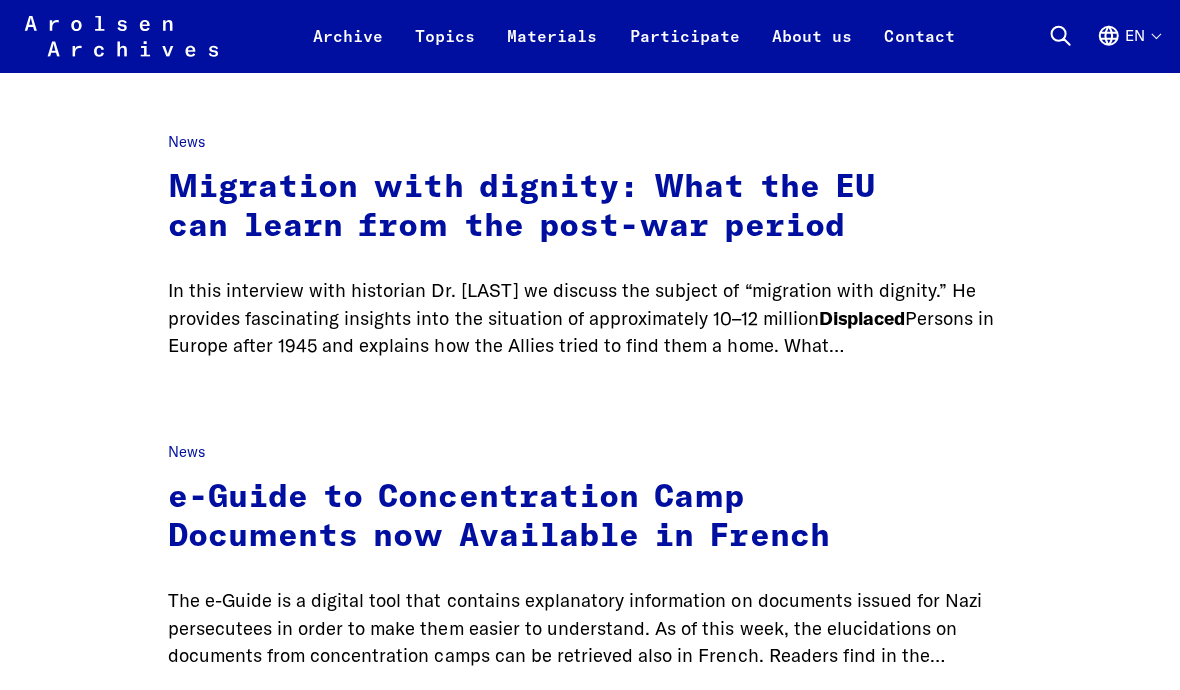 scroll, scrollTop: 775, scrollLeft: 0, axis: vertical 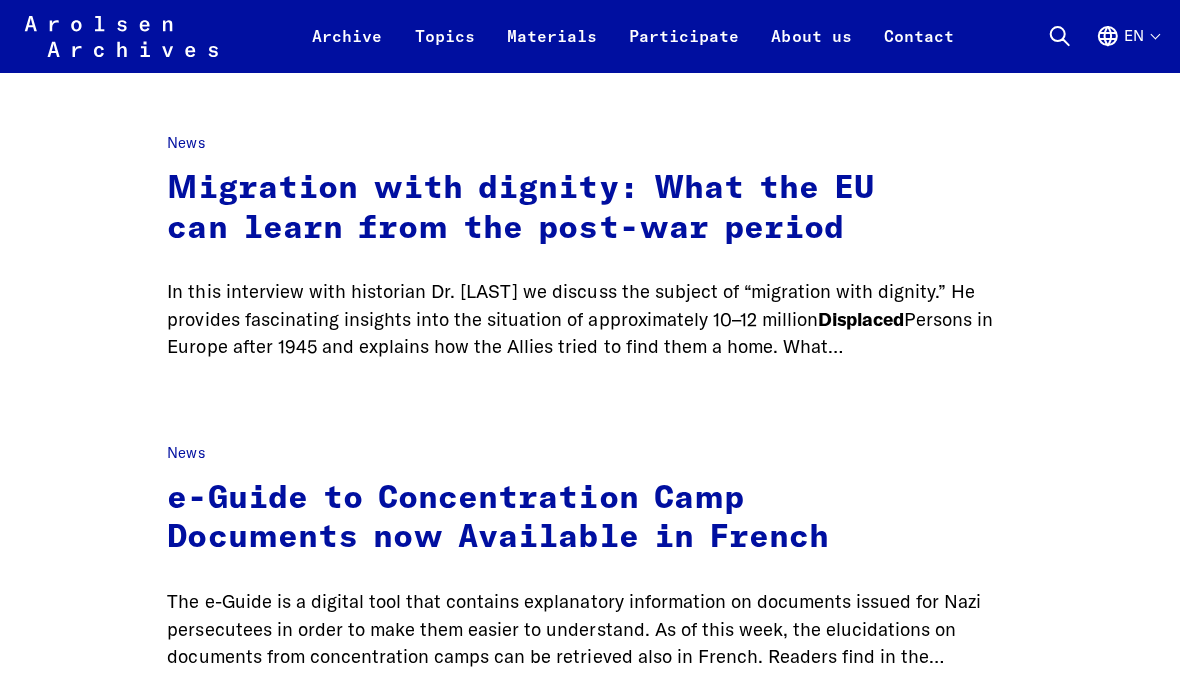 click on "Migration with dignity: What the EU can learn from the post-war period" at bounding box center (519, 208) 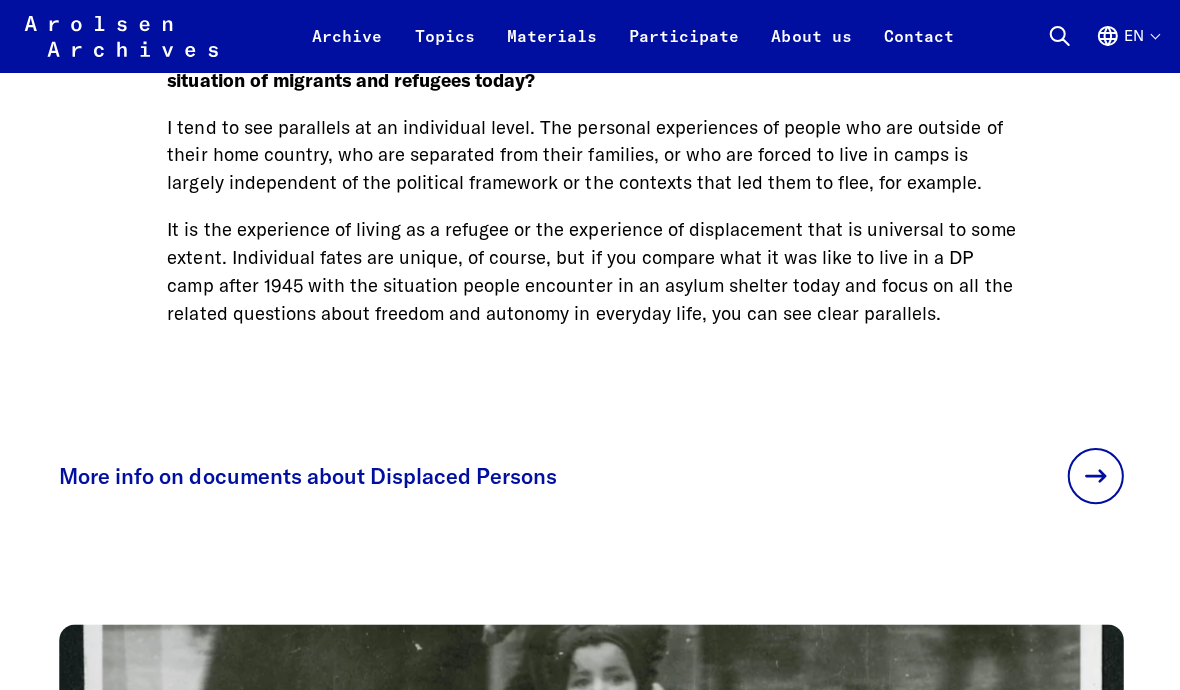 scroll, scrollTop: 1126, scrollLeft: 0, axis: vertical 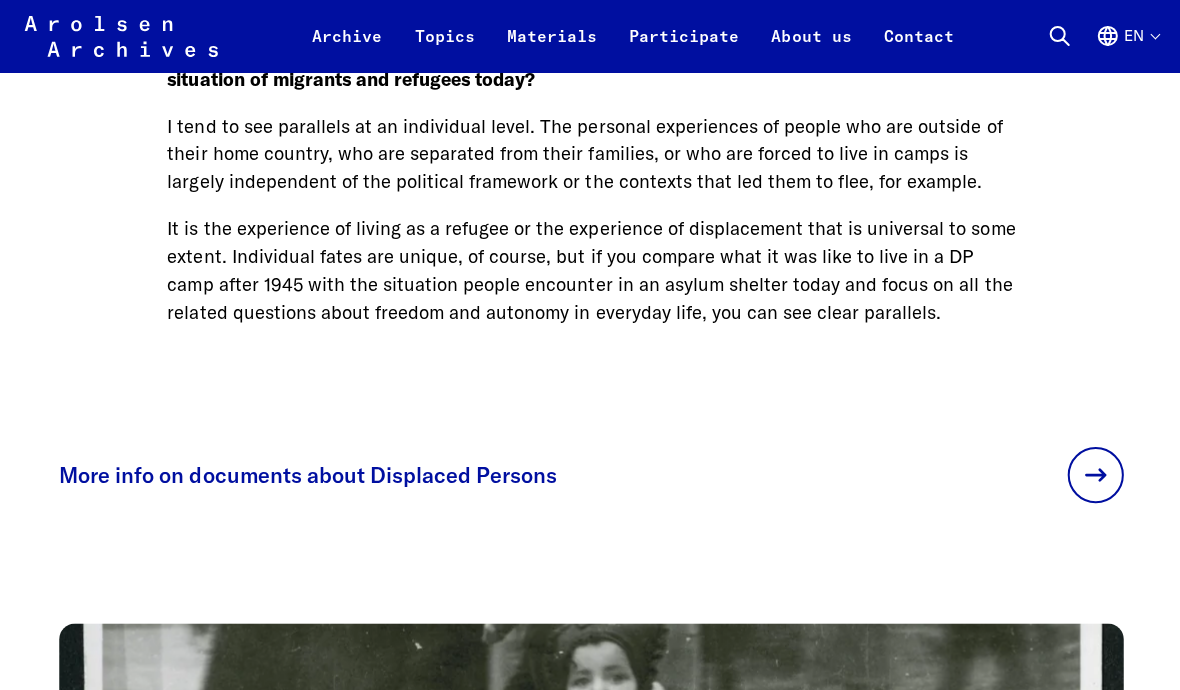 click at bounding box center [1093, 474] 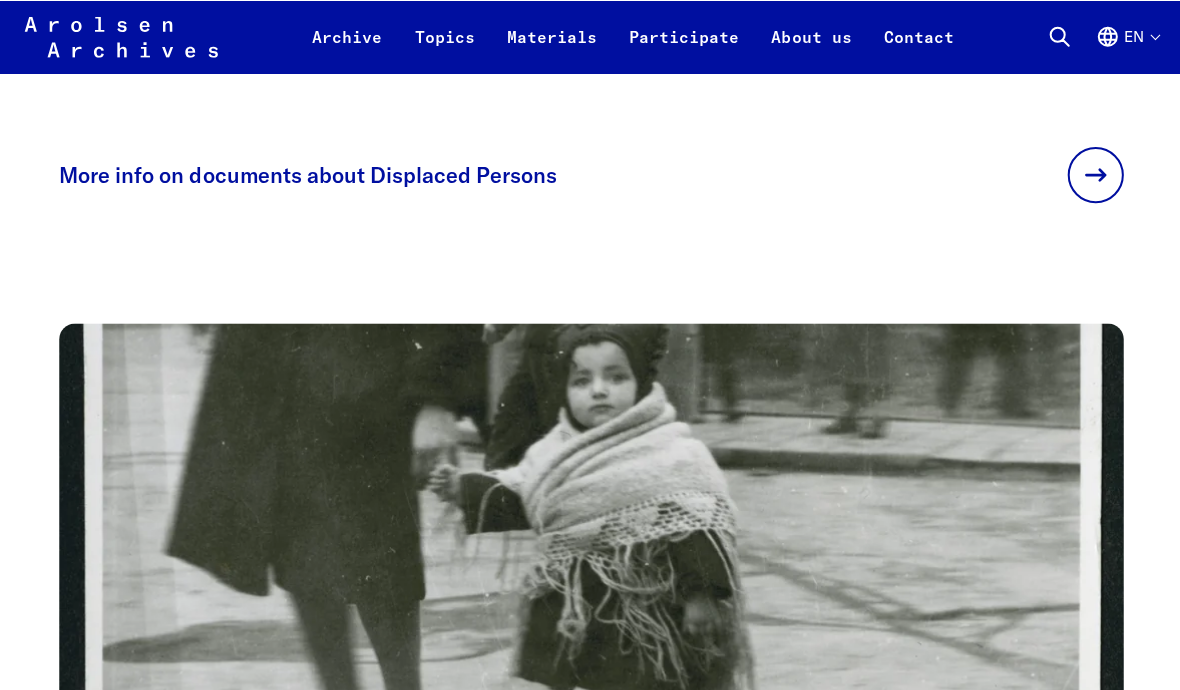 scroll, scrollTop: 1456, scrollLeft: 0, axis: vertical 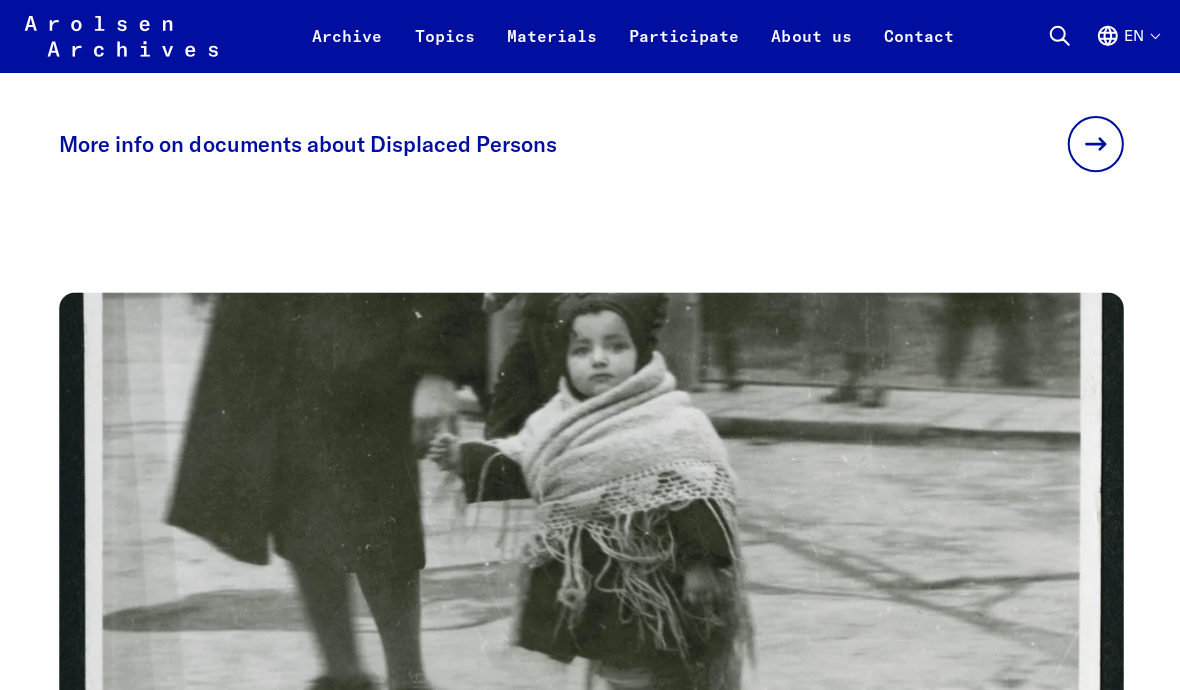 click at bounding box center [1093, 144] 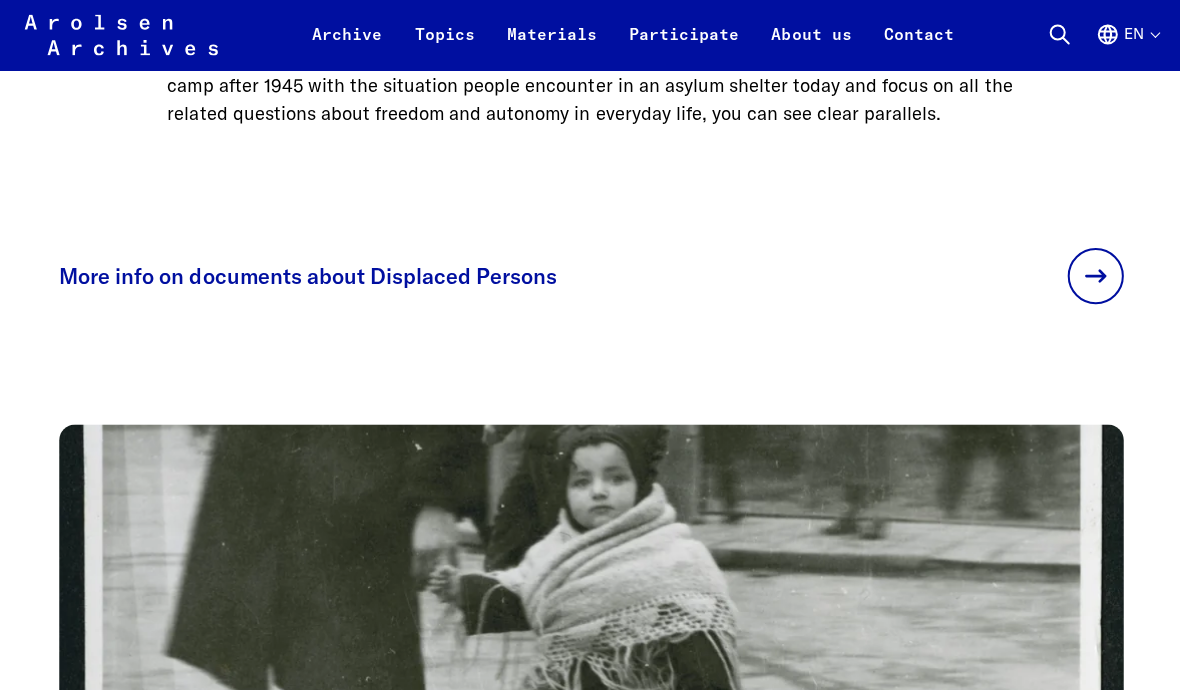 scroll, scrollTop: 1324, scrollLeft: 0, axis: vertical 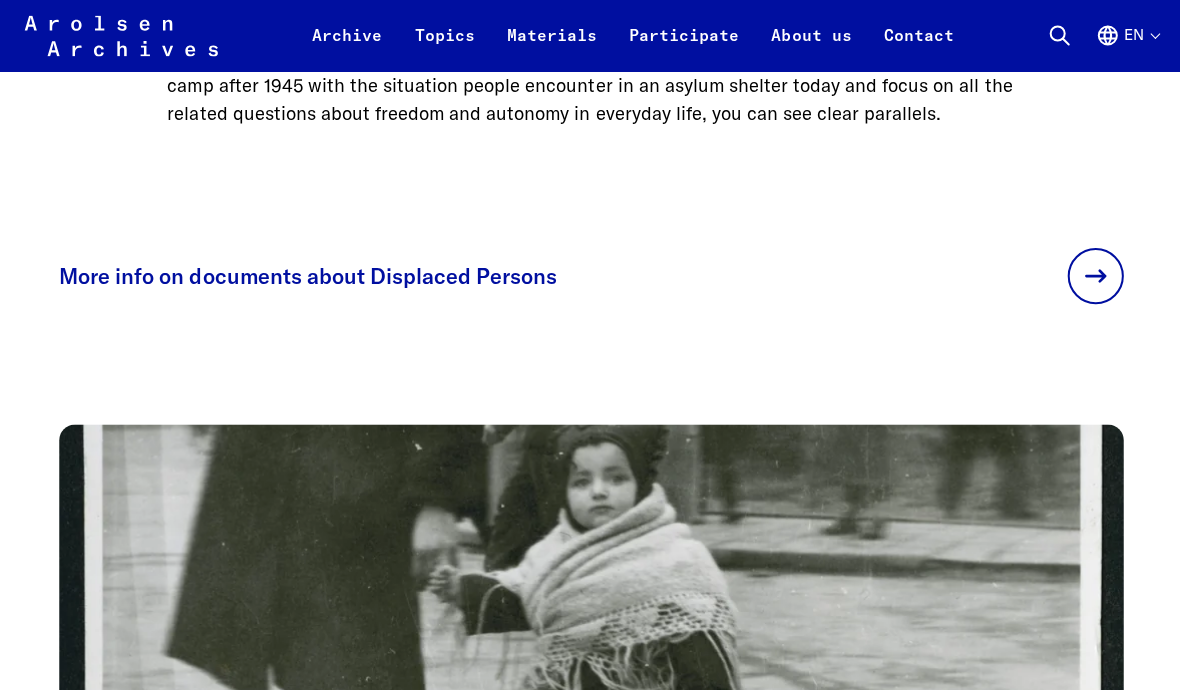 click at bounding box center (1093, 276) 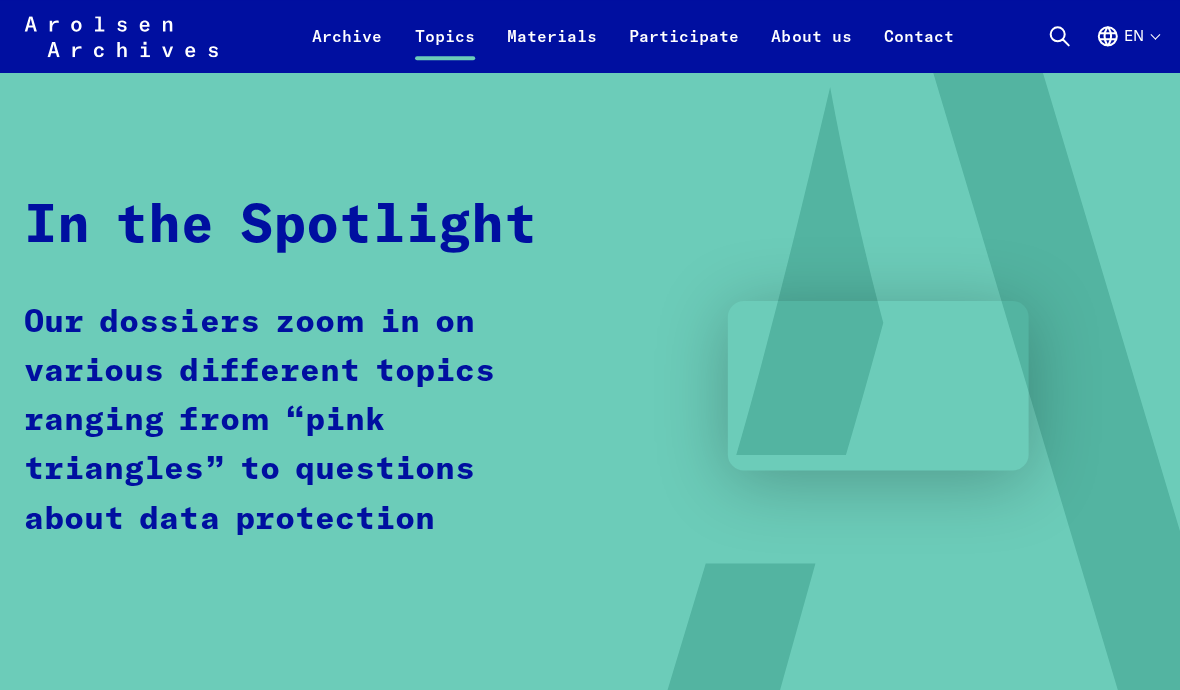 scroll, scrollTop: 0, scrollLeft: 0, axis: both 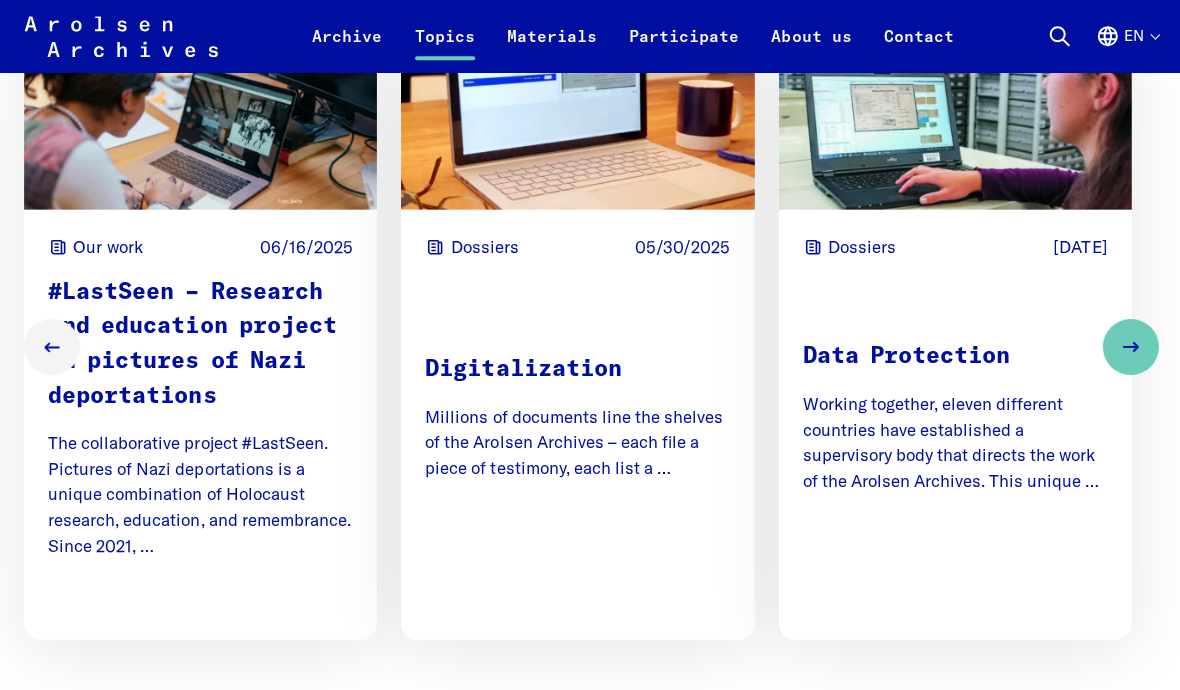 click on "Digitalization" at bounding box center [576, 369] 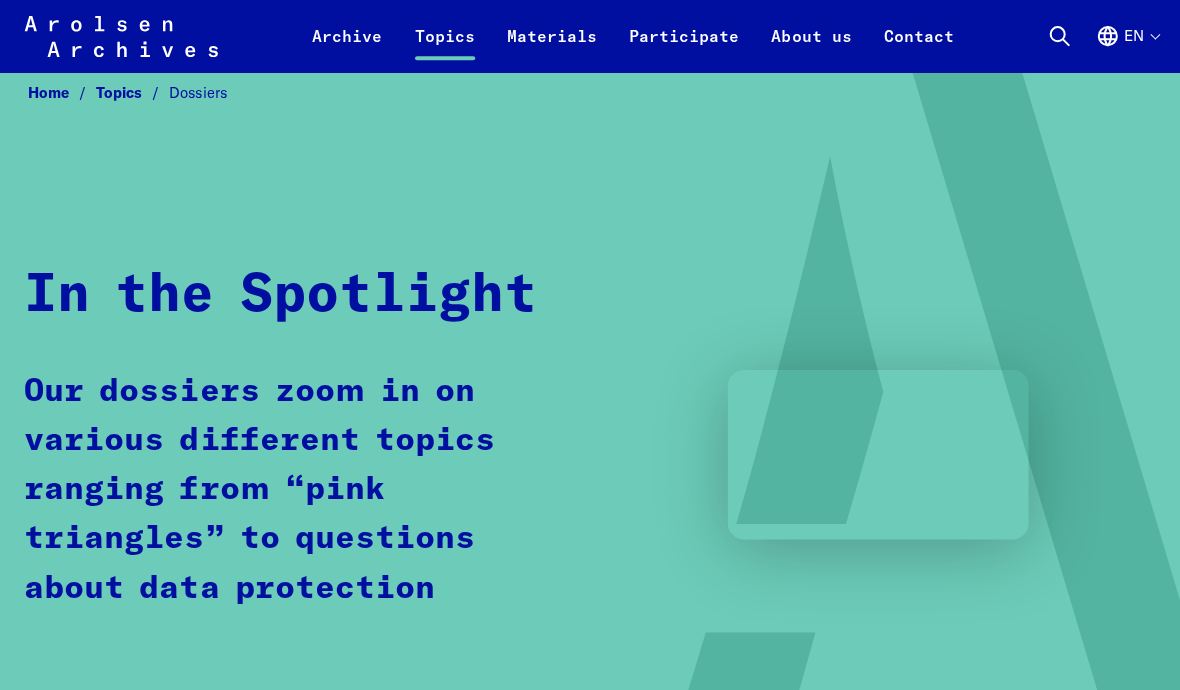 scroll, scrollTop: 0, scrollLeft: 0, axis: both 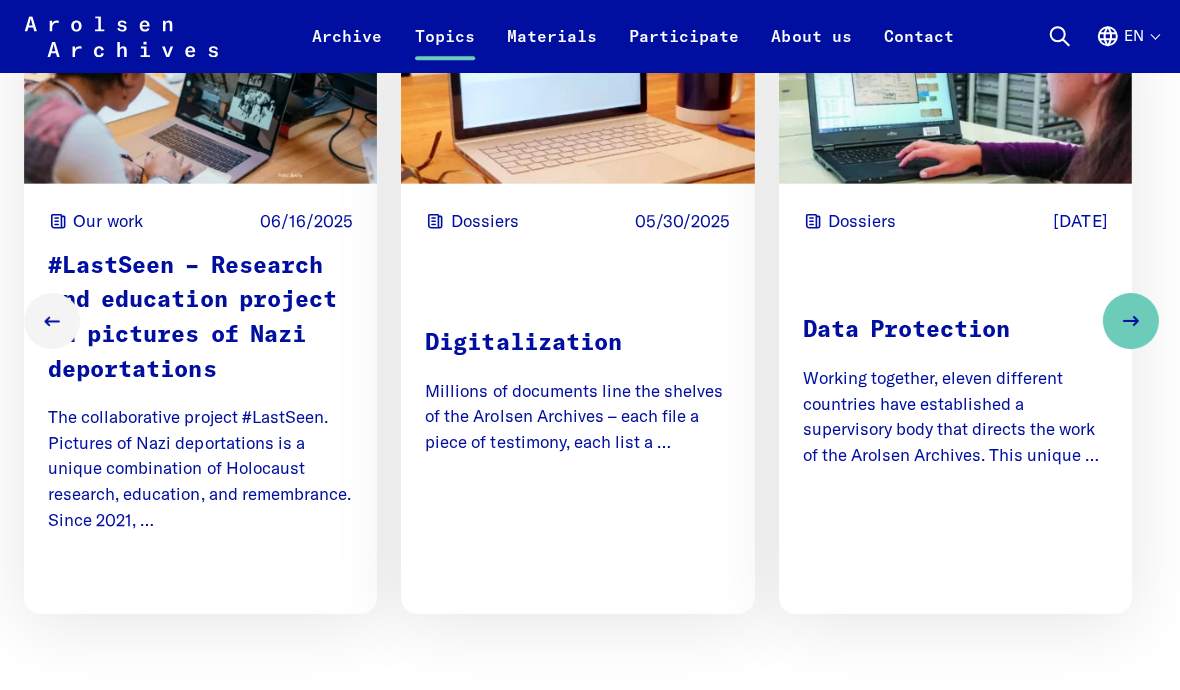 click on "Digitalization" at bounding box center (576, 343) 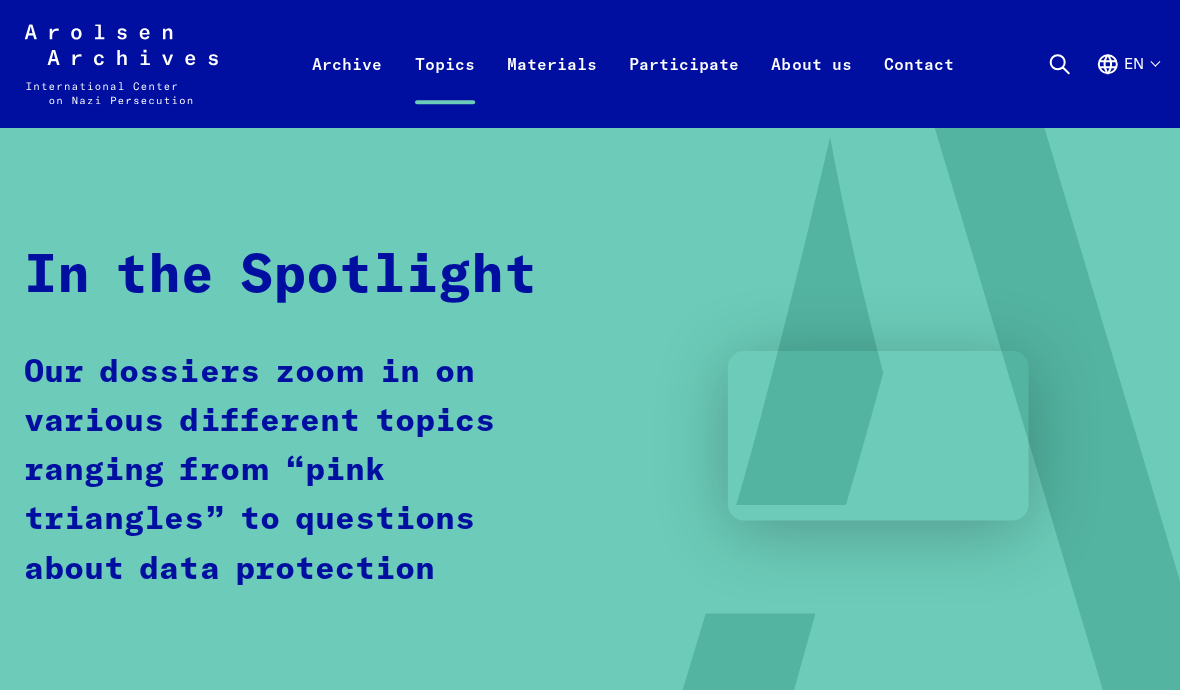 scroll, scrollTop: 0, scrollLeft: 0, axis: both 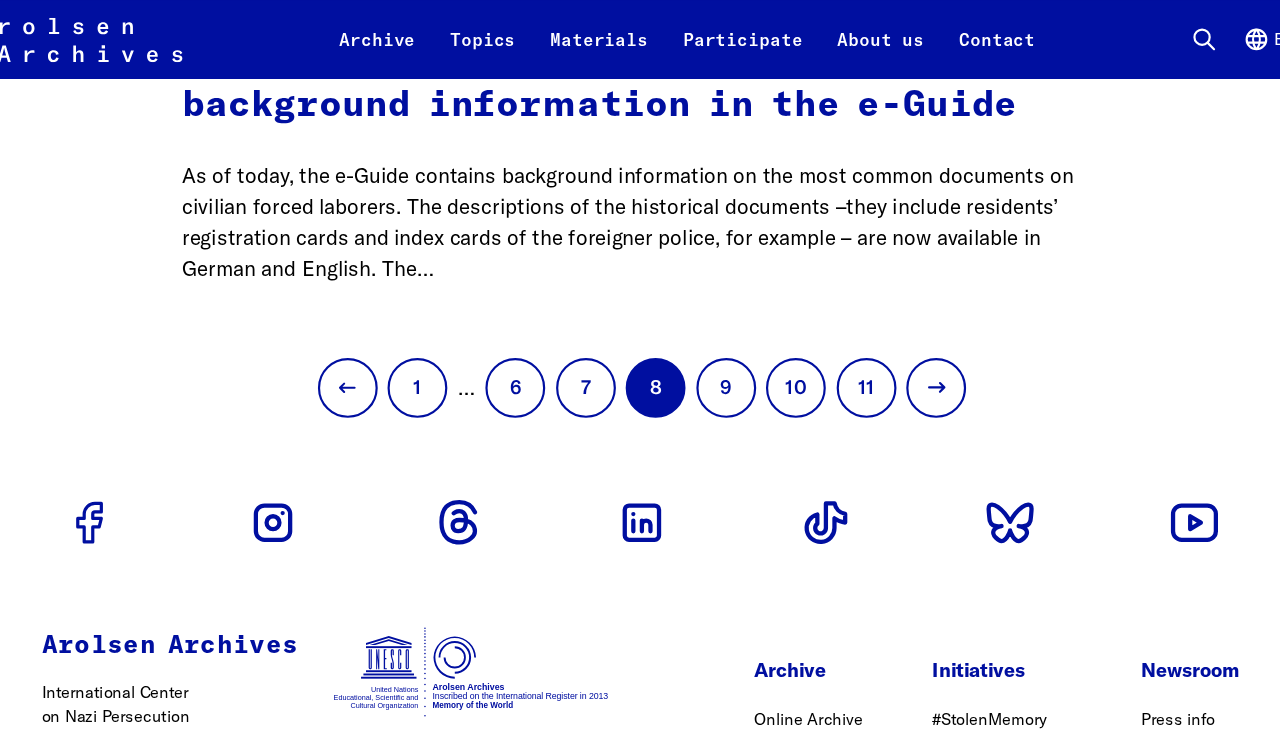 click on "9" at bounding box center [717, 356] 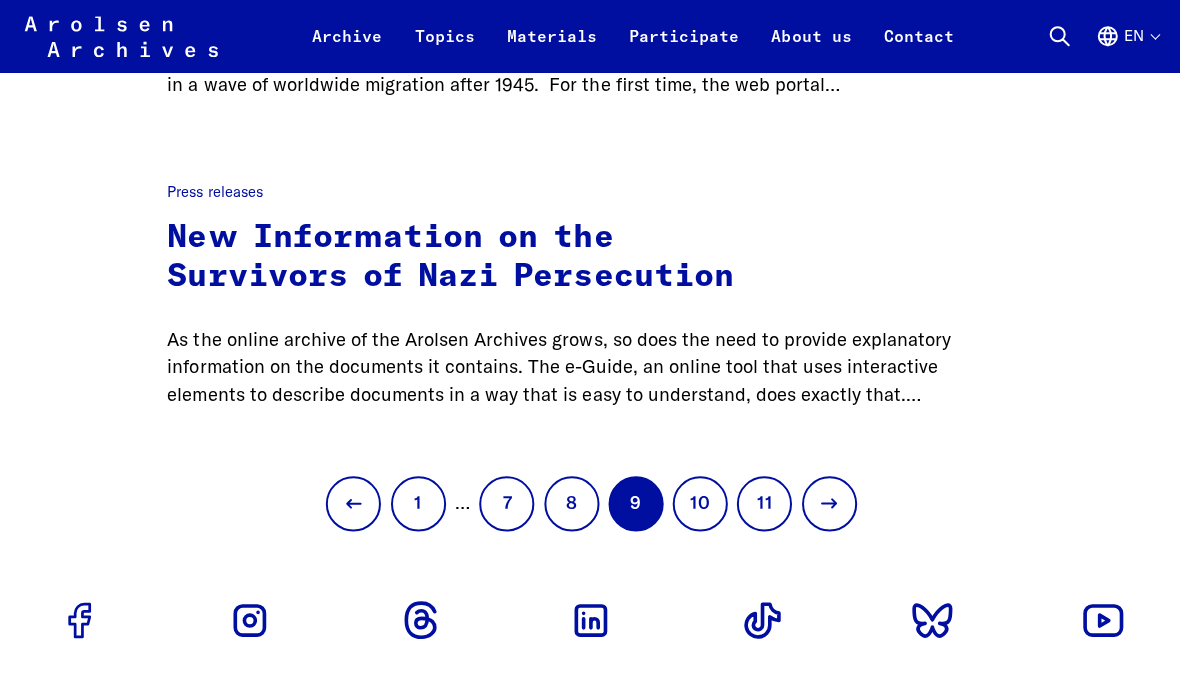 scroll, scrollTop: 1228, scrollLeft: 0, axis: vertical 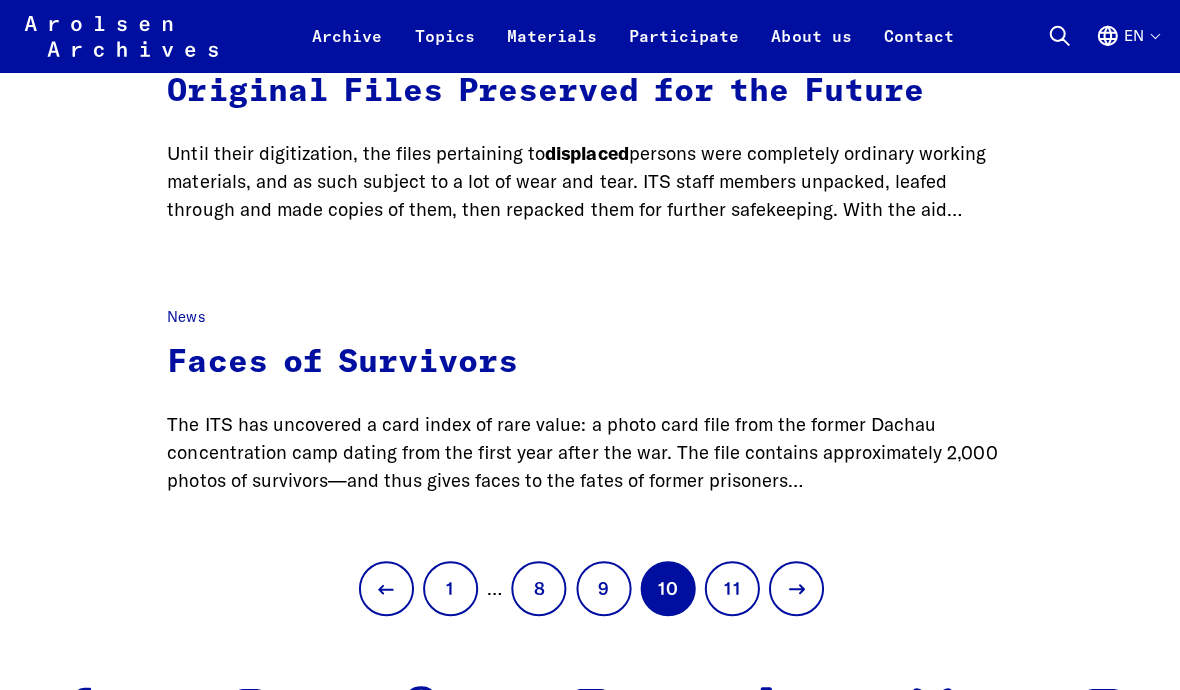 click on "11" at bounding box center [730, 587] 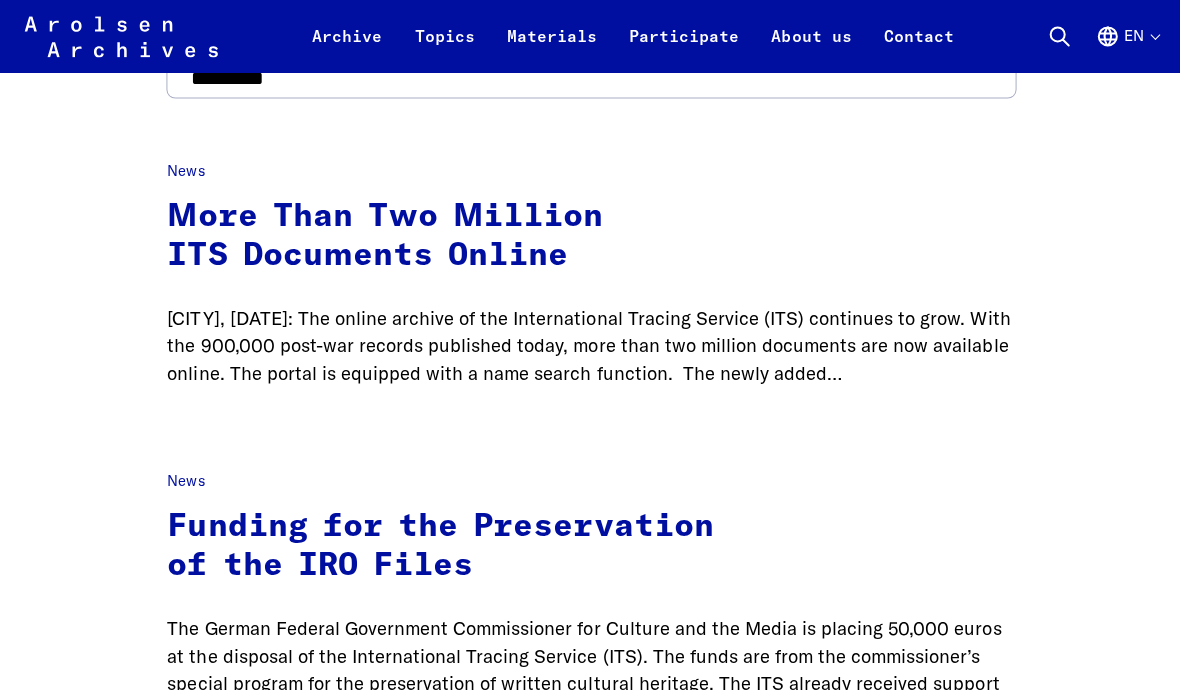 scroll, scrollTop: 126, scrollLeft: 0, axis: vertical 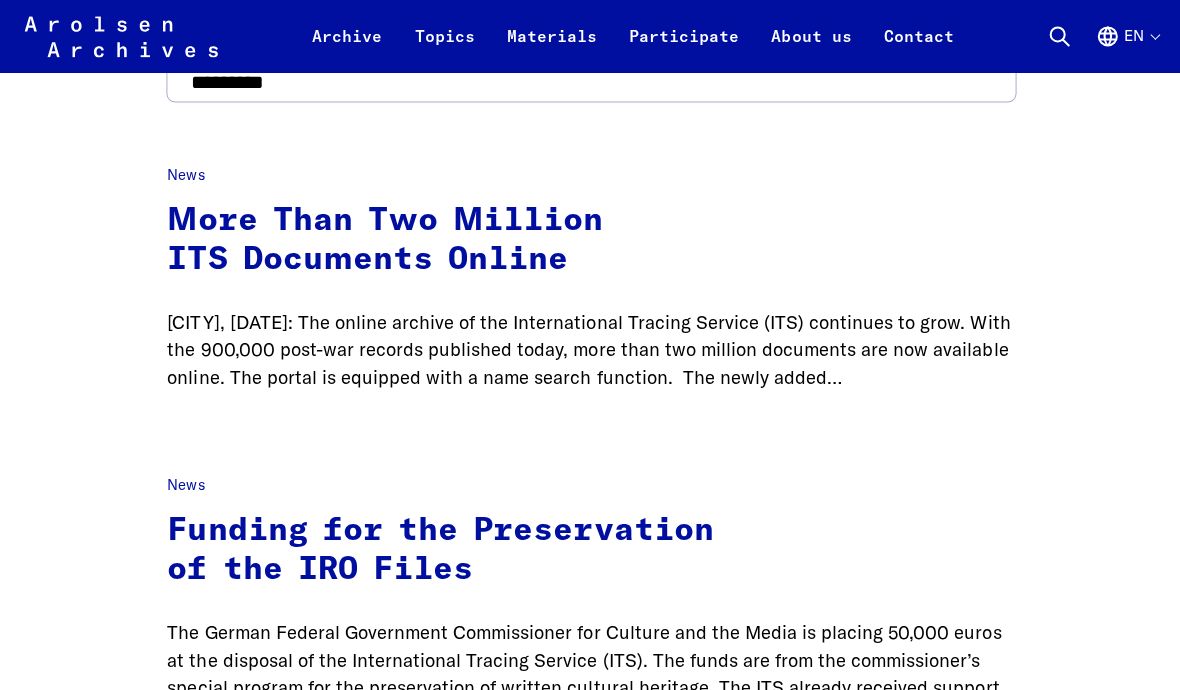 click on "More Than Two Million ITS Documents Online" at bounding box center [384, 239] 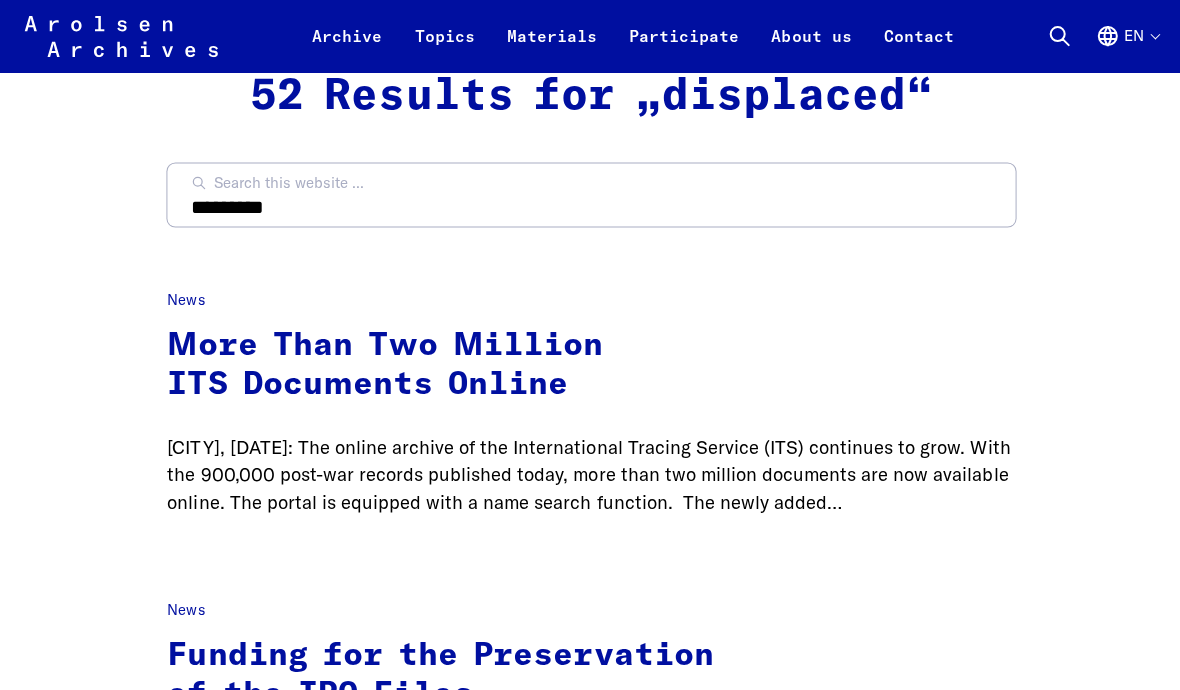 scroll, scrollTop: 0, scrollLeft: 0, axis: both 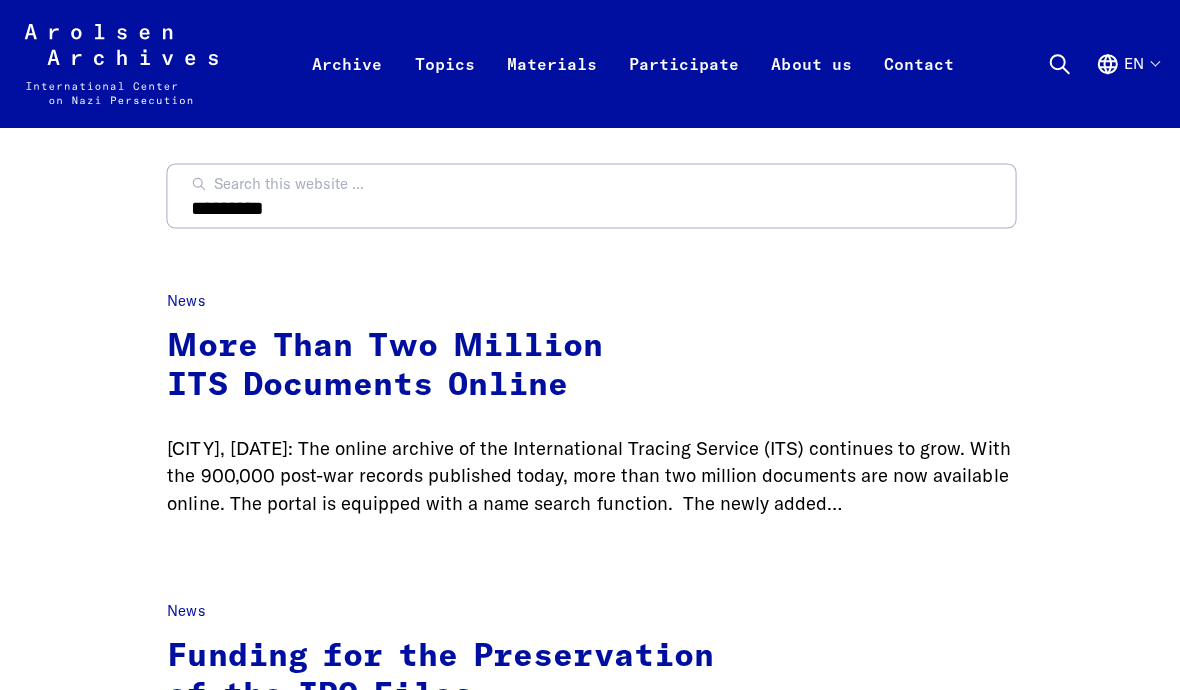 click on "Materials" at bounding box center (551, 87) 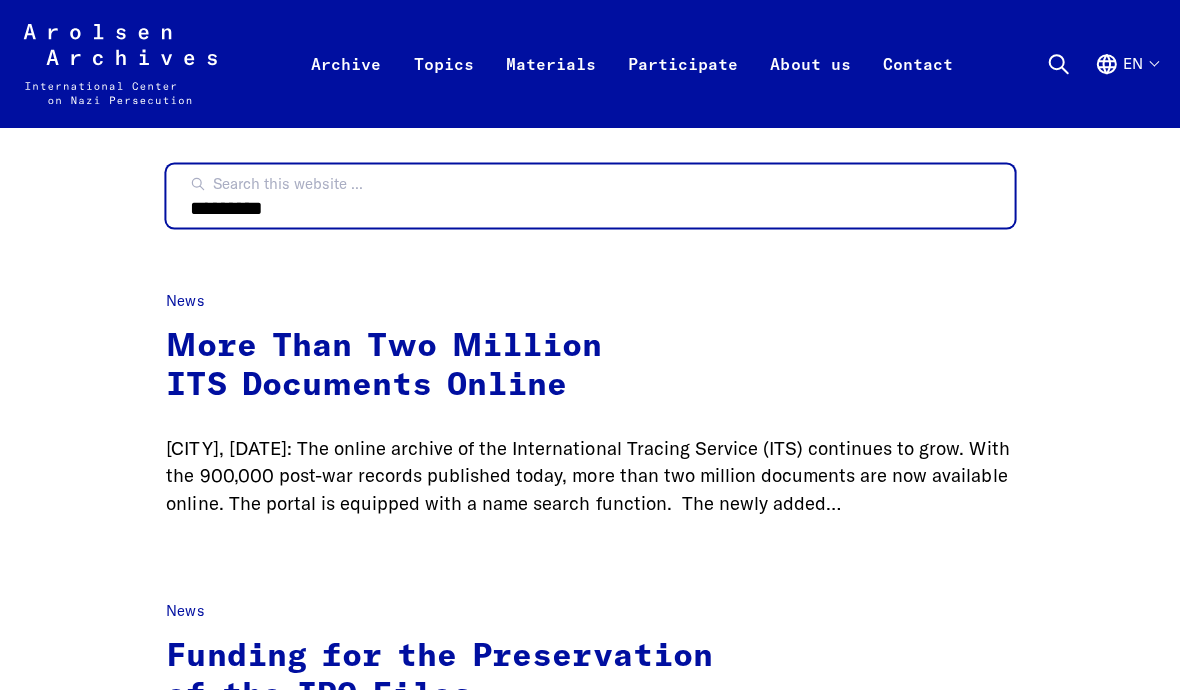 click on "*********" at bounding box center (590, 195) 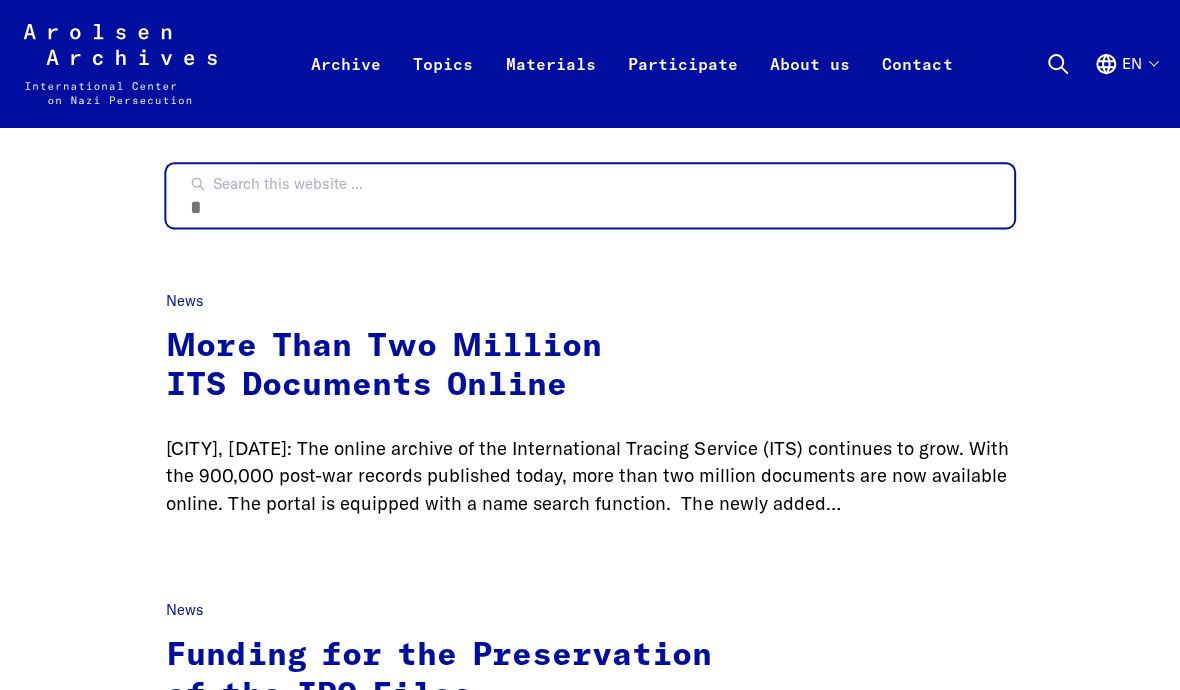 type 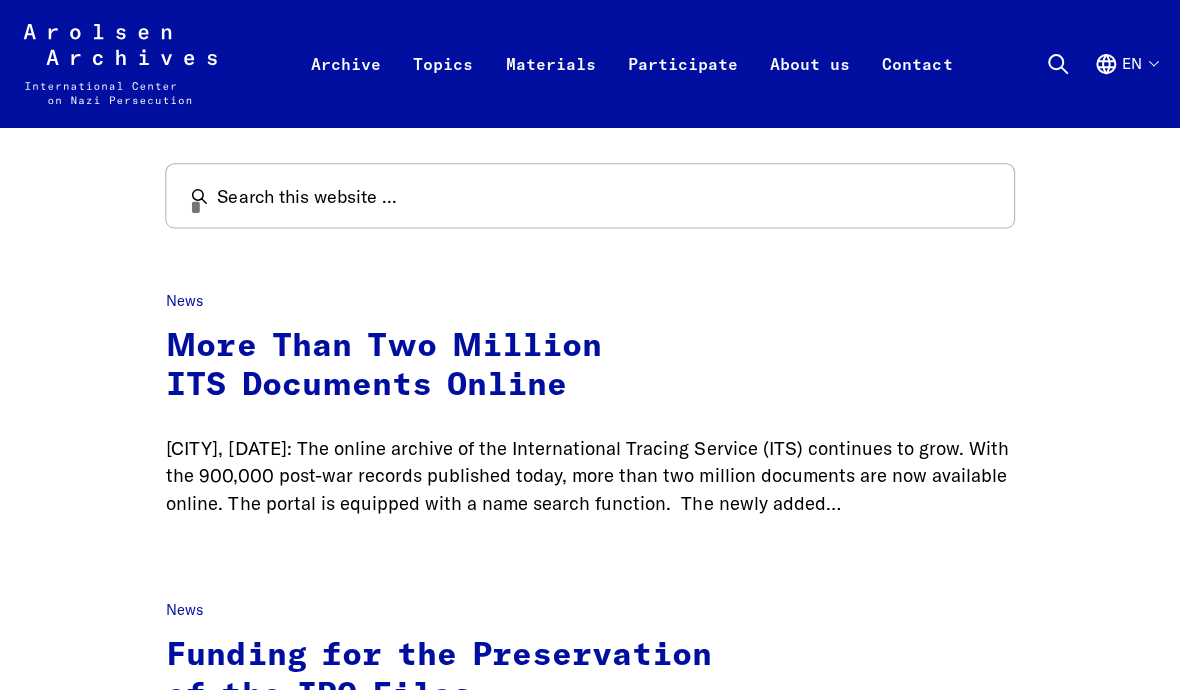 click on "Arolsen Archives - International Center on Nazi Persecution | Return to home page
Archive
Online Search
Inquiry
Inquiry form
Research support
Explore the collection
Research
Topics
News & Events
Dossiers
Materials
Flyers and brochures
Teaching materials
Research publications
Studies
Annual Reports
Terms of use
Participate
#everynamecounts
Projects in schools
Corporate social responsibility
Political involvement" at bounding box center (590, 875) 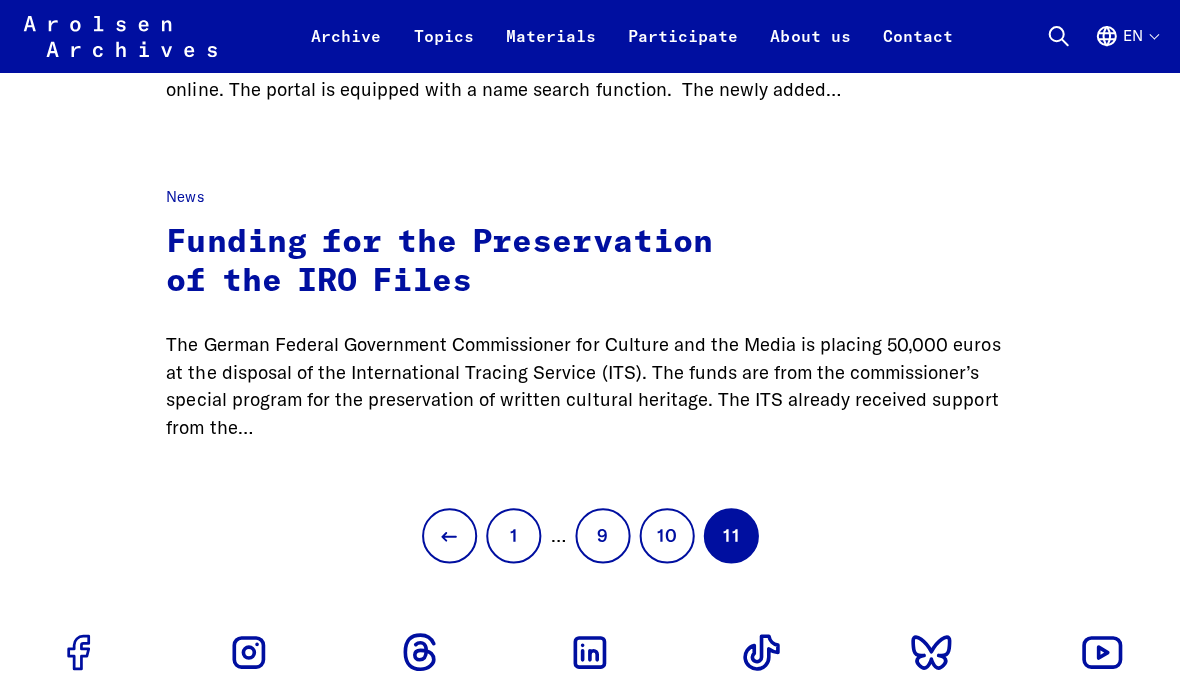 scroll, scrollTop: 0, scrollLeft: 0, axis: both 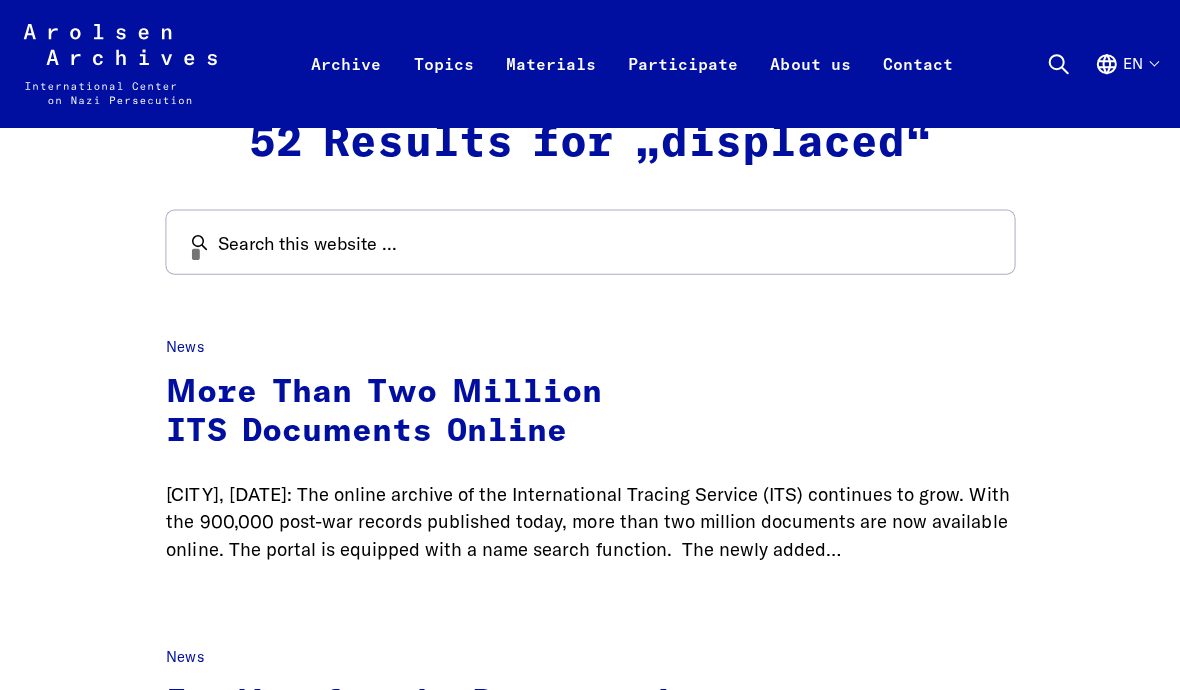 click on "About us" at bounding box center [810, 87] 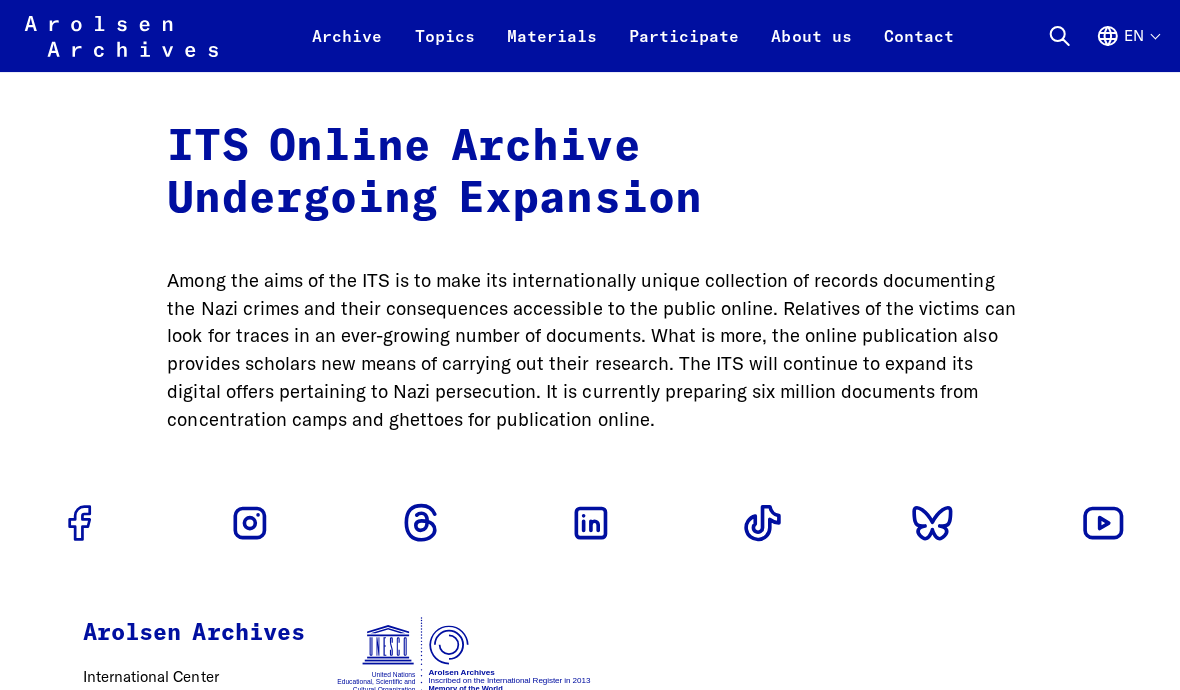 scroll, scrollTop: 1978, scrollLeft: 0, axis: vertical 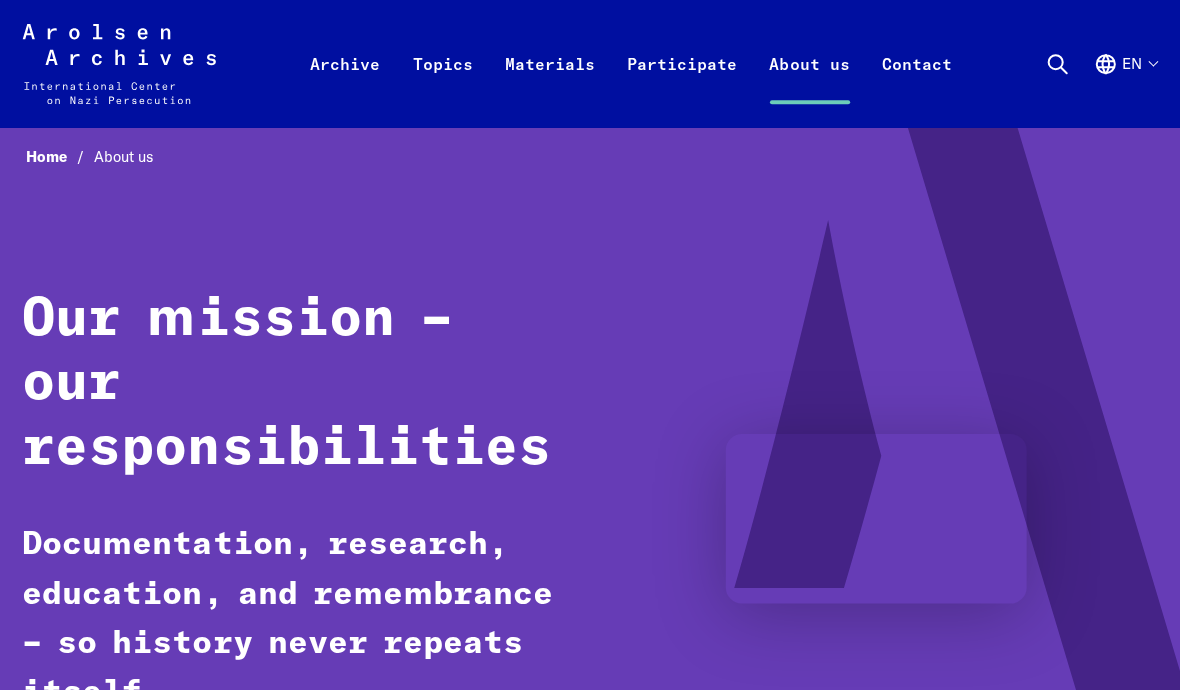 click on "Archive" at bounding box center [347, 87] 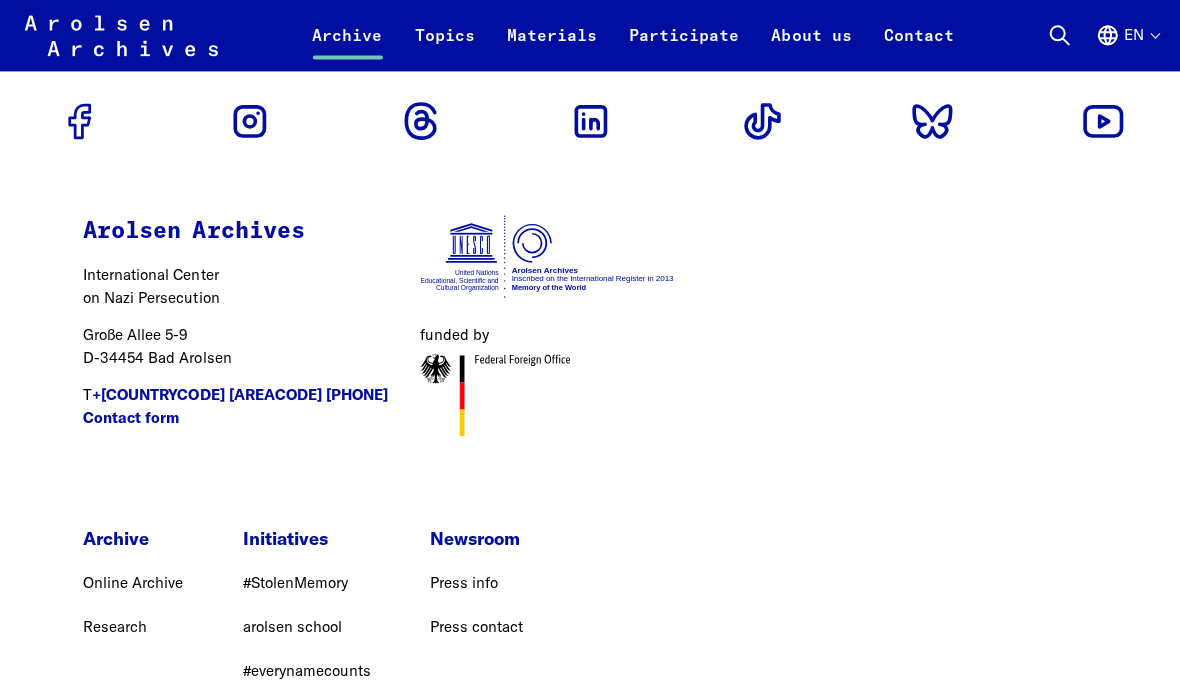 scroll, scrollTop: 5979, scrollLeft: 0, axis: vertical 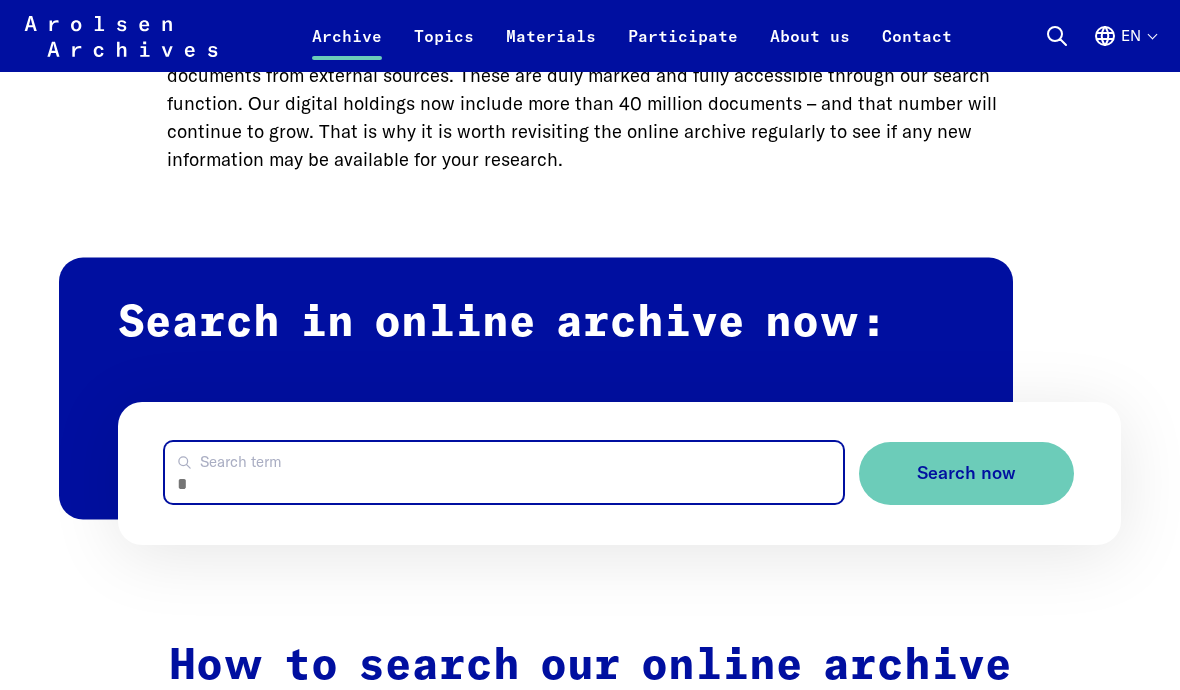 click on "Search term" at bounding box center [504, 472] 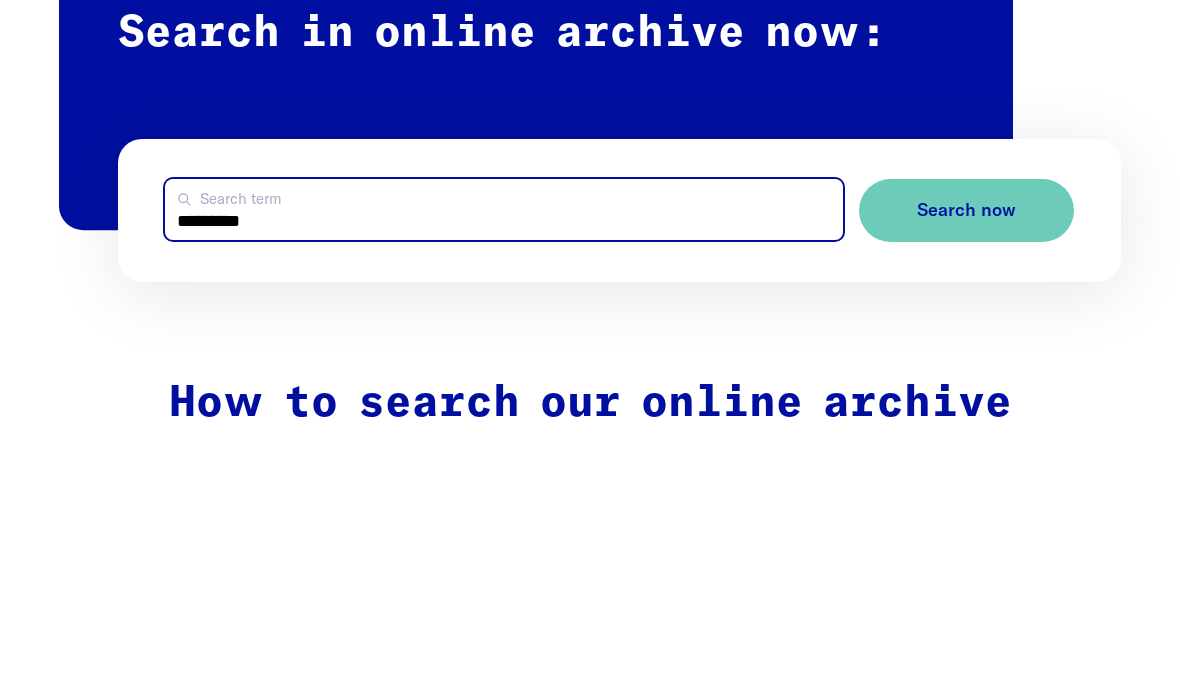type on "*********" 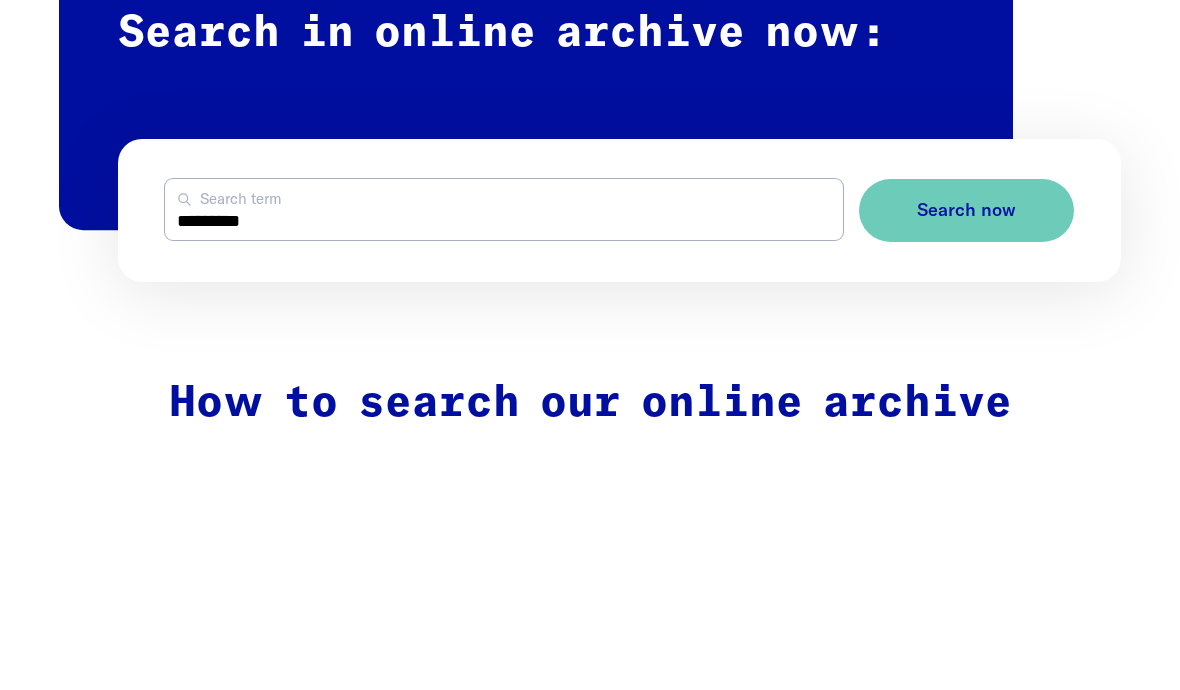 click on "Search now" at bounding box center (966, 474) 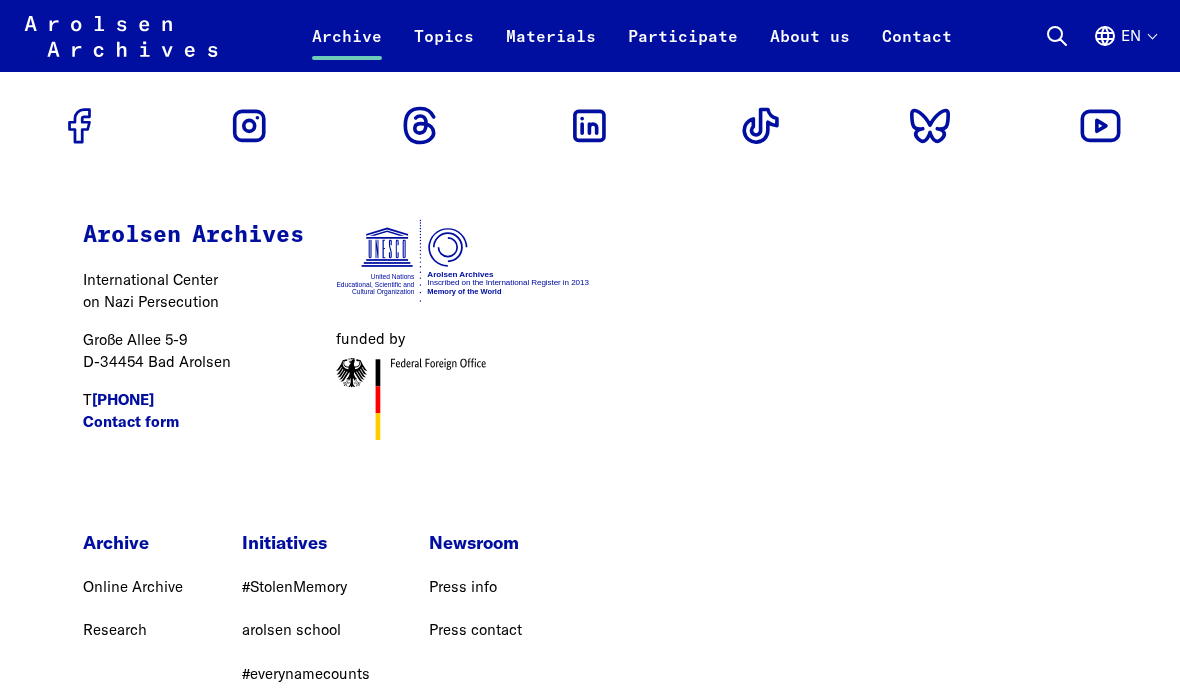 scroll, scrollTop: 4650, scrollLeft: 0, axis: vertical 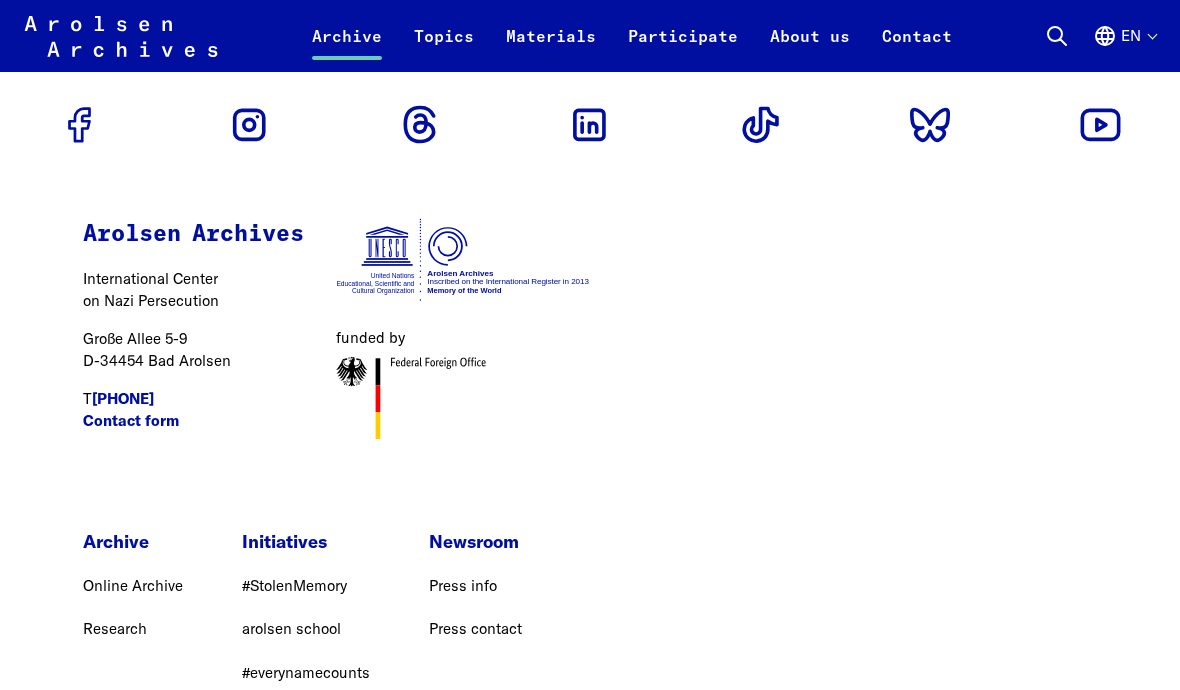 click on "Online Archive" at bounding box center [133, 585] 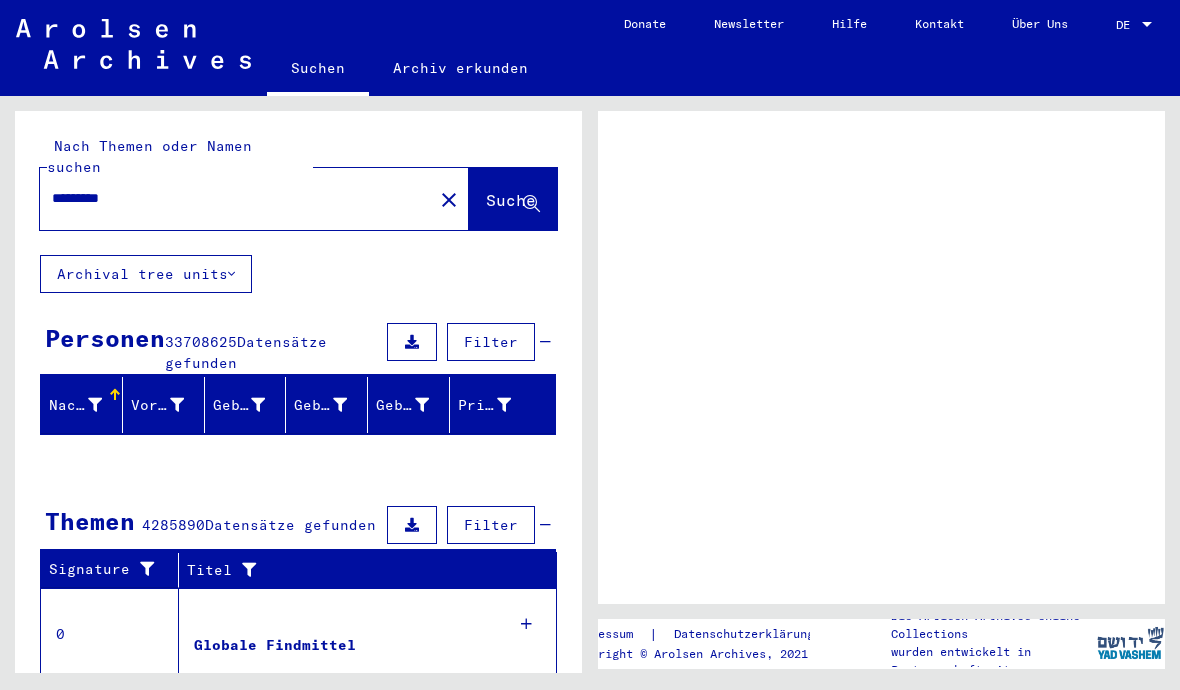 scroll, scrollTop: 0, scrollLeft: 0, axis: both 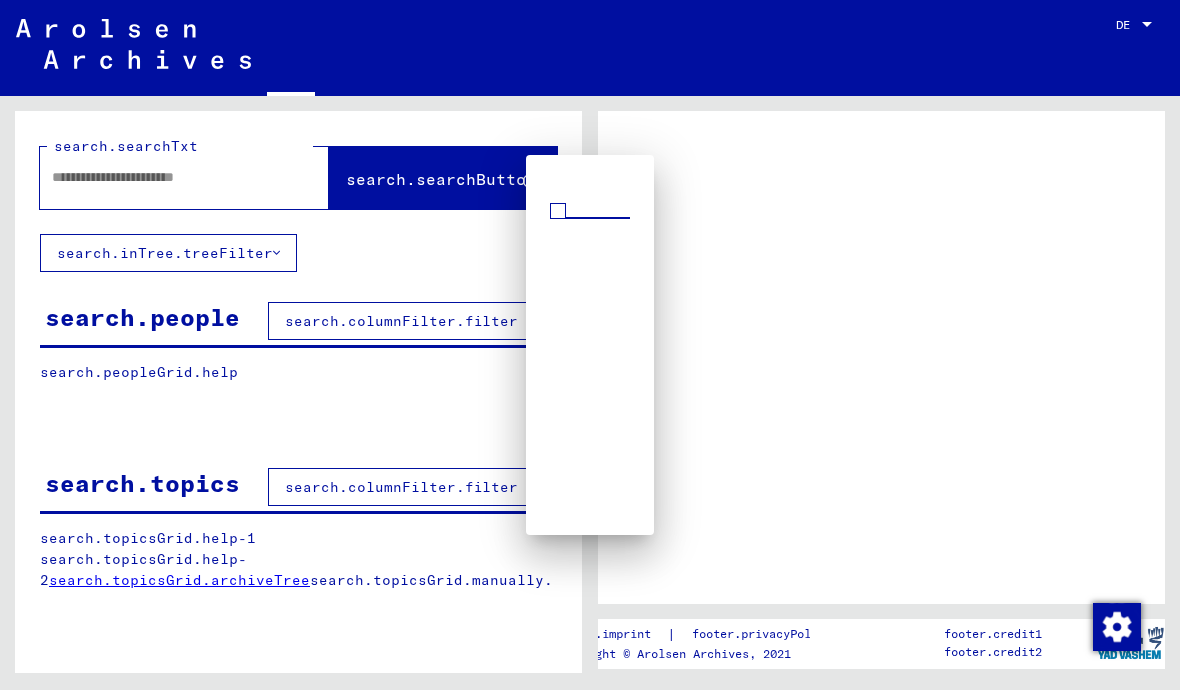 type on "*********" 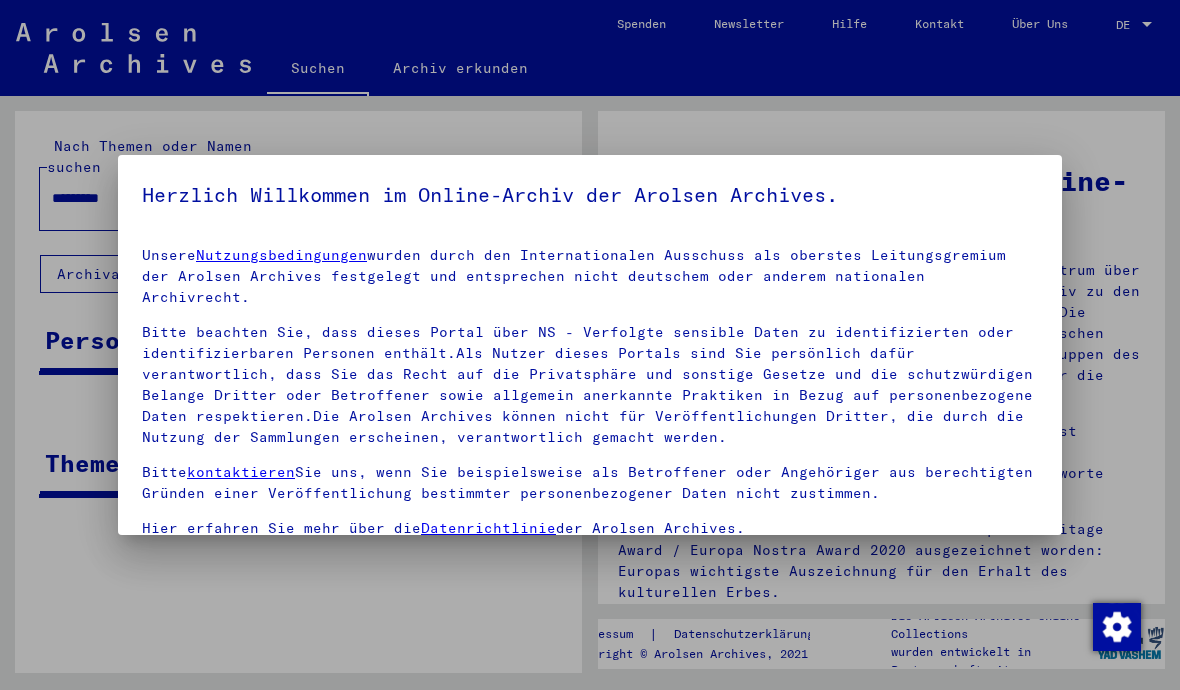 click at bounding box center (590, 345) 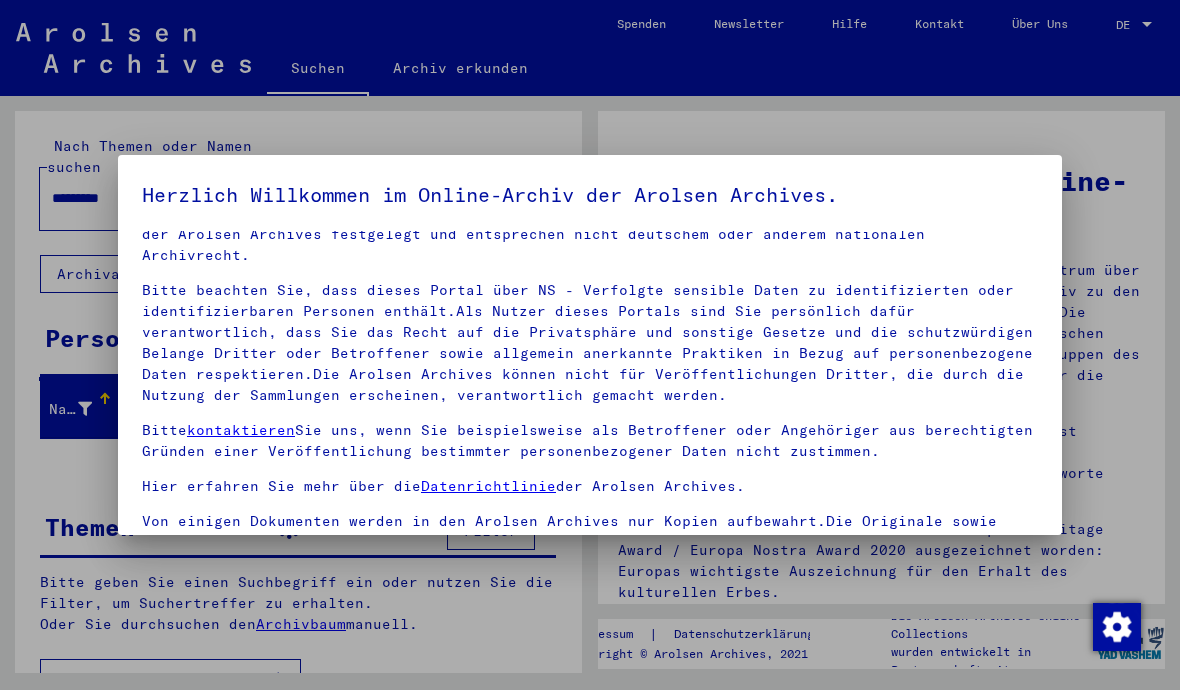 scroll, scrollTop: 41, scrollLeft: 0, axis: vertical 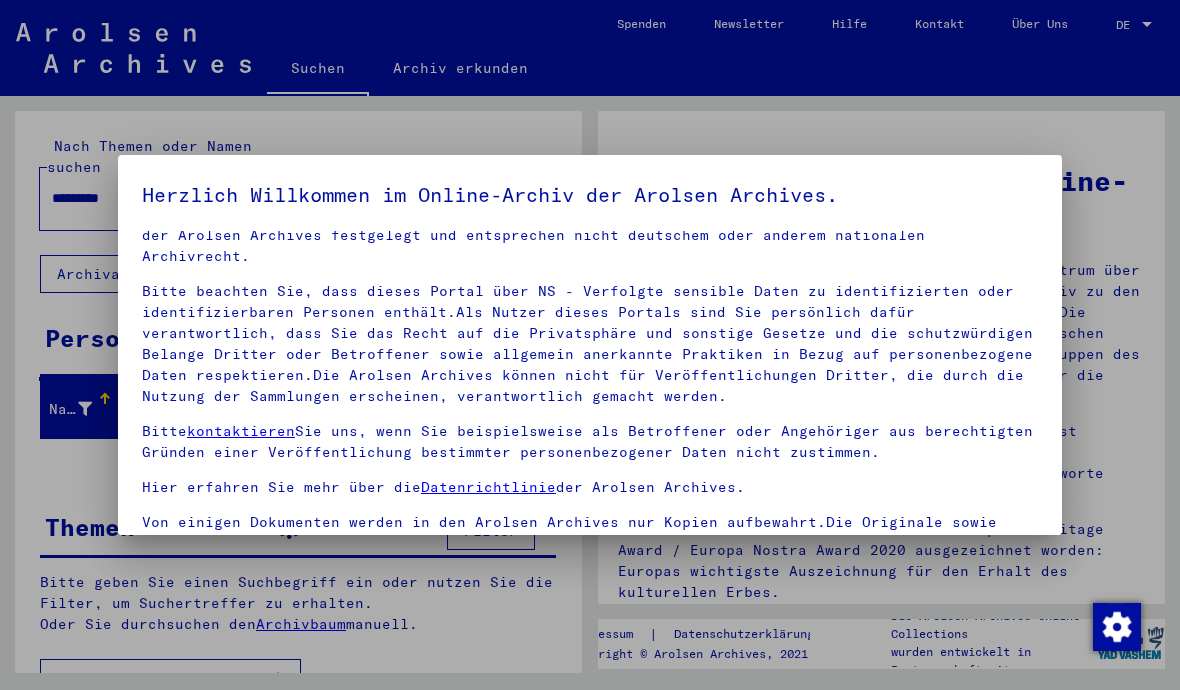click at bounding box center (1117, 627) 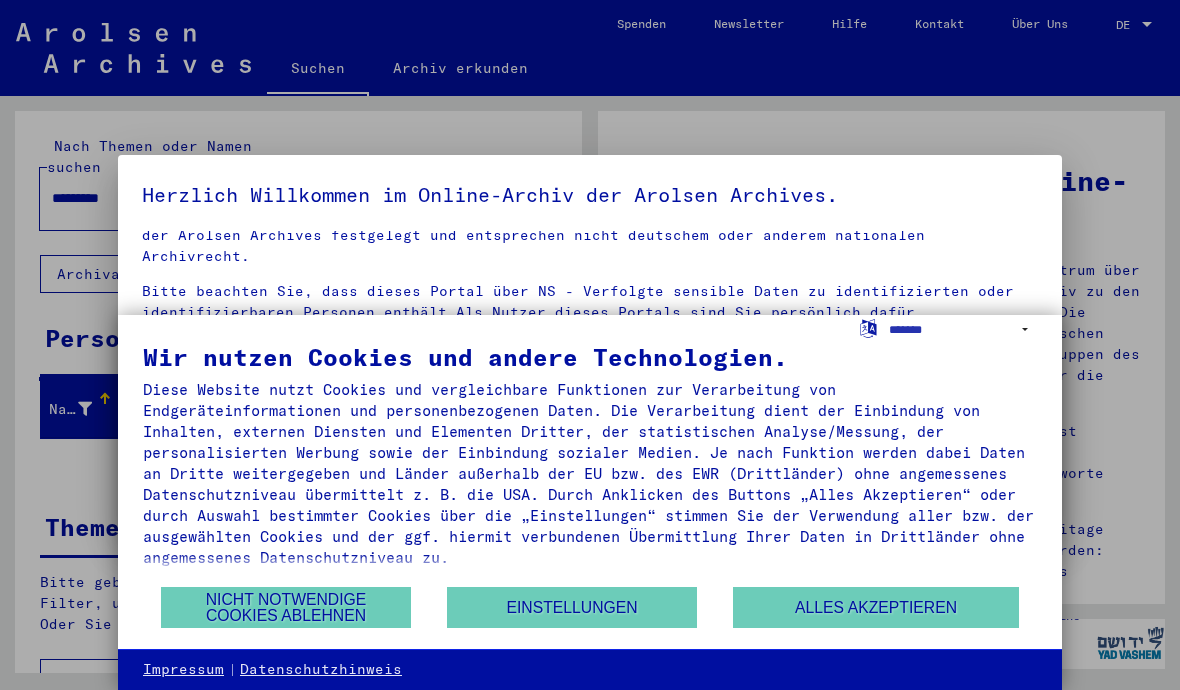 click on "Alles akzeptieren" at bounding box center (876, 607) 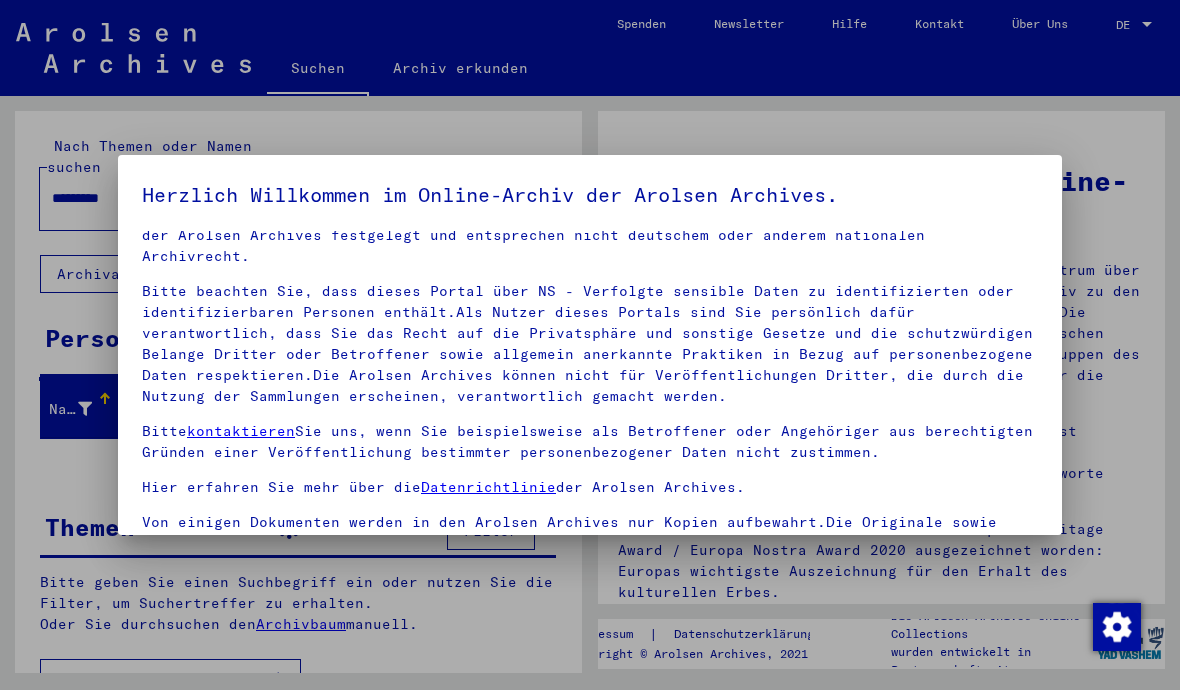 click at bounding box center (590, 345) 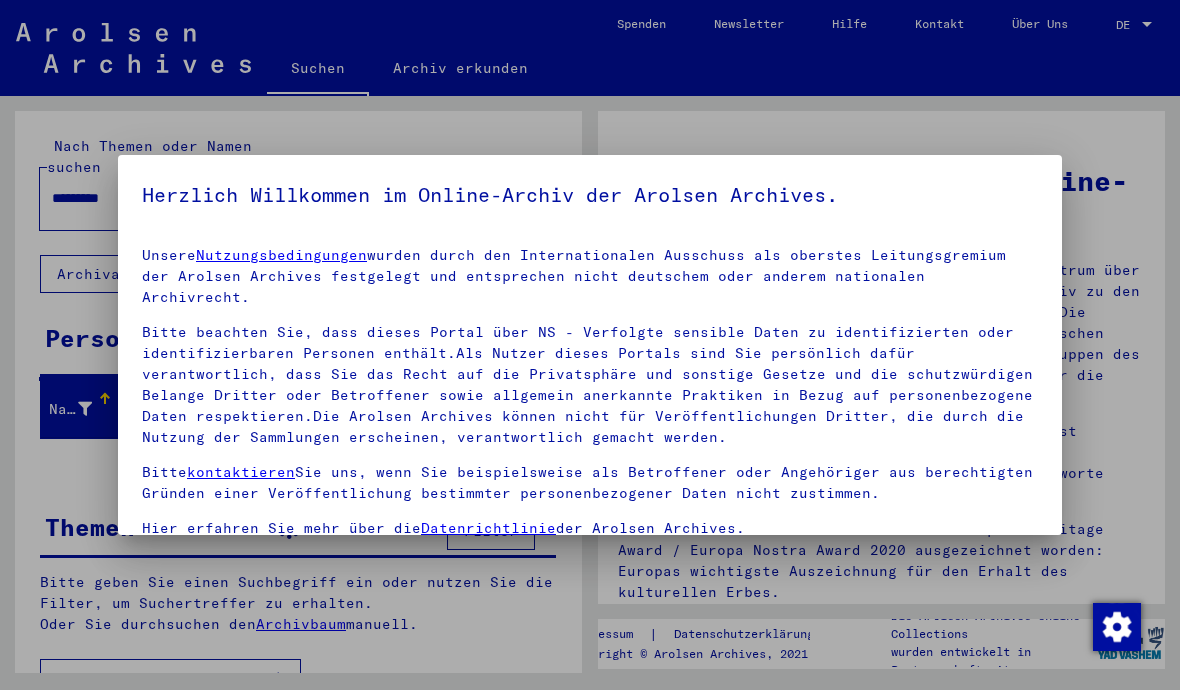 scroll, scrollTop: 0, scrollLeft: 0, axis: both 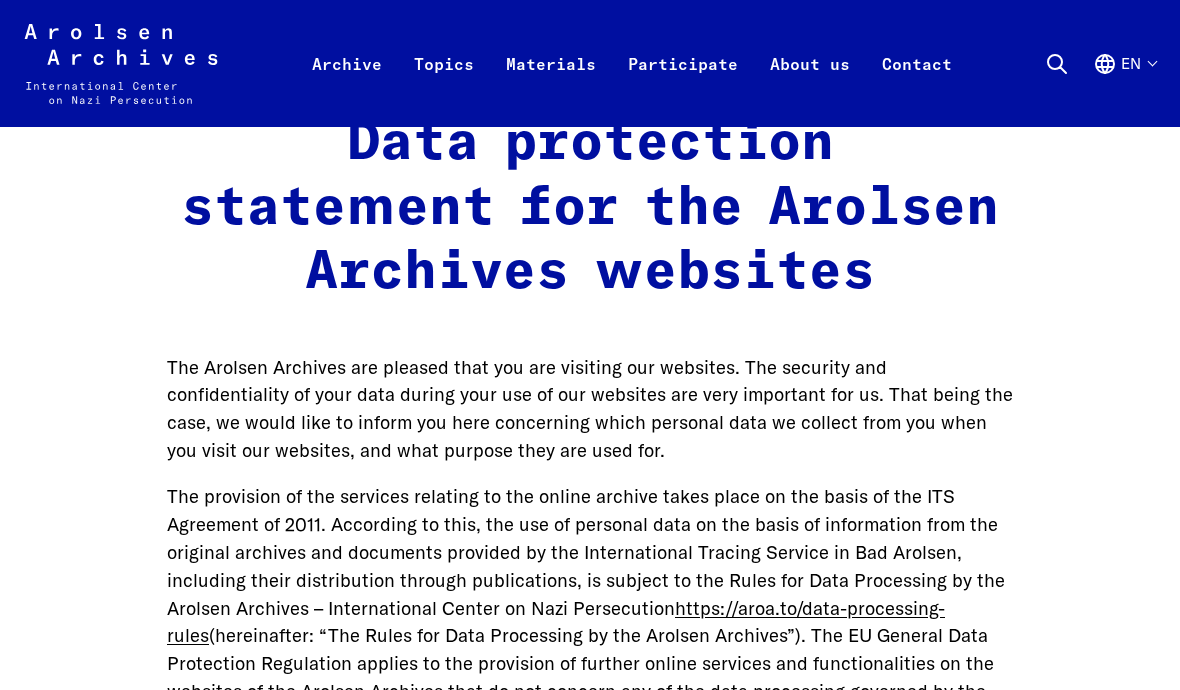 click on "Materials" at bounding box center (551, 87) 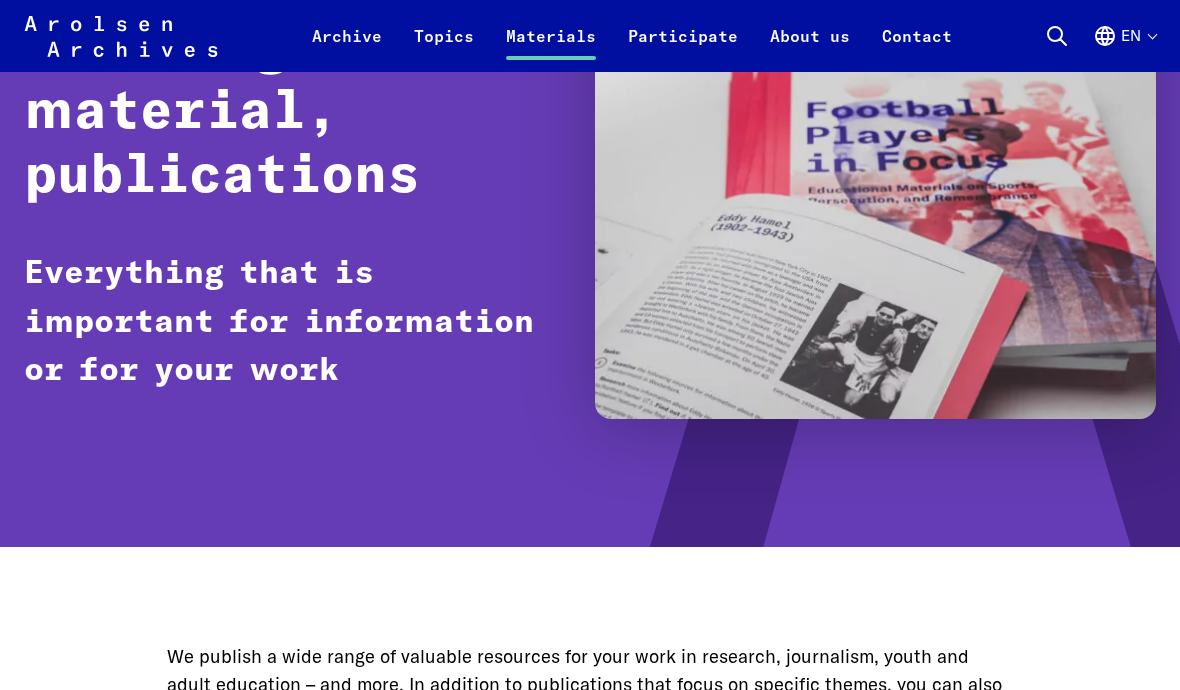 scroll, scrollTop: 0, scrollLeft: 0, axis: both 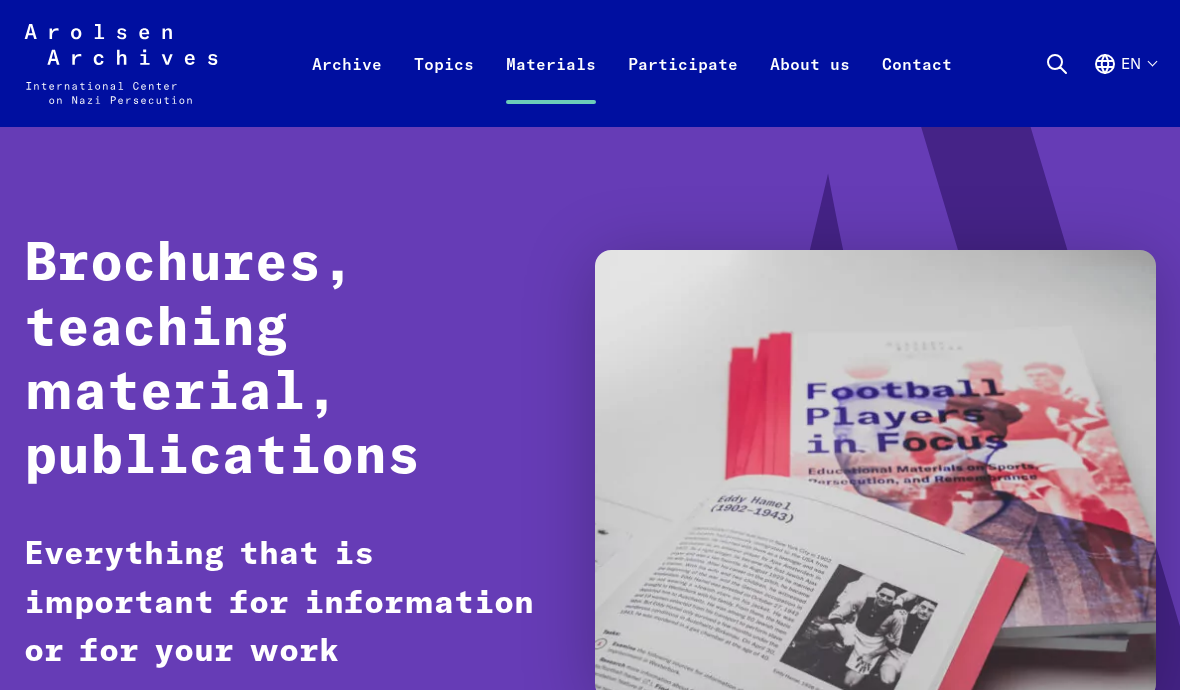click on "Topics" at bounding box center (444, 87) 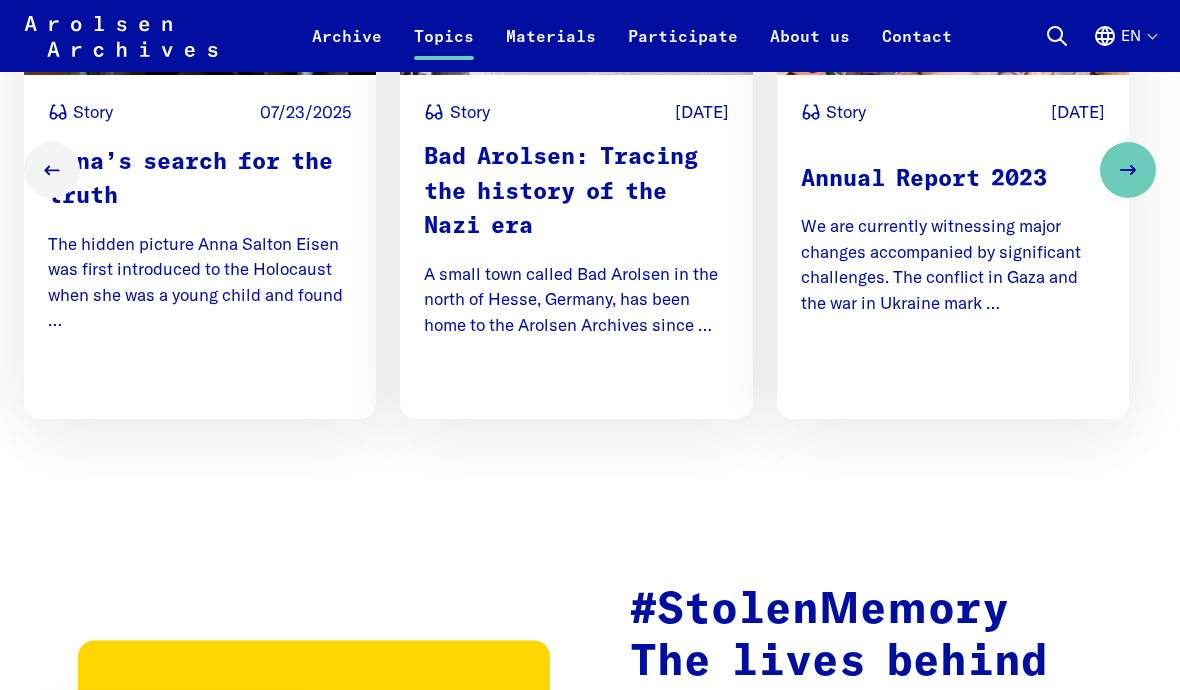 scroll, scrollTop: 3007, scrollLeft: 0, axis: vertical 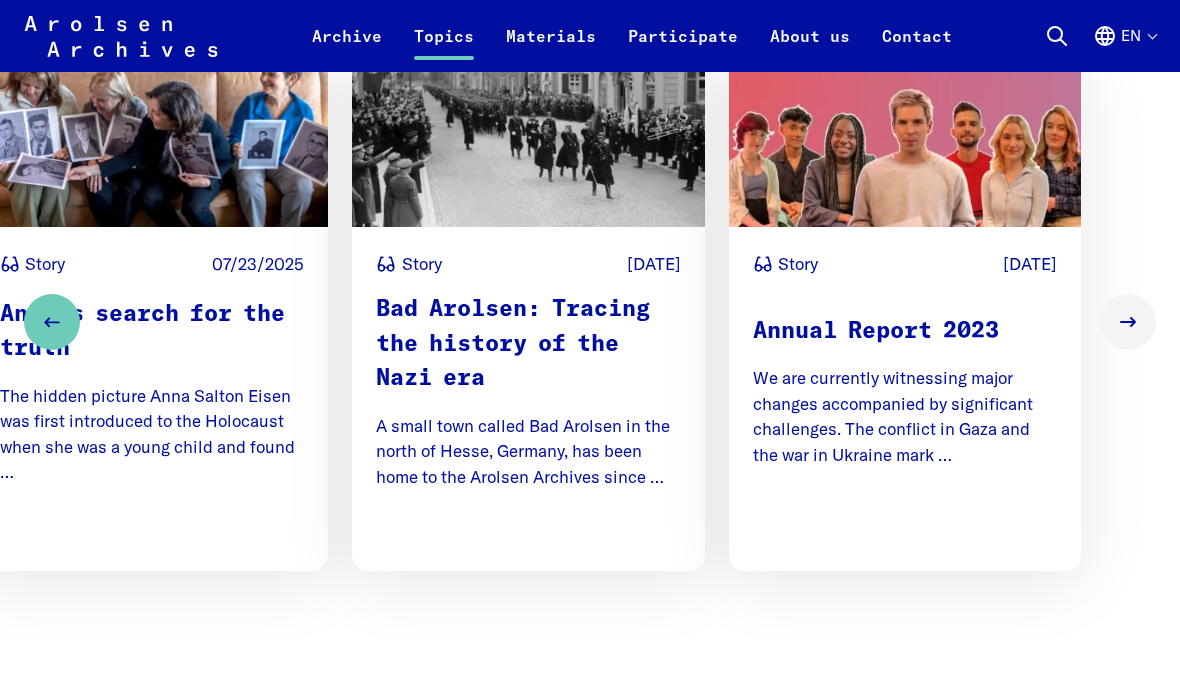 click 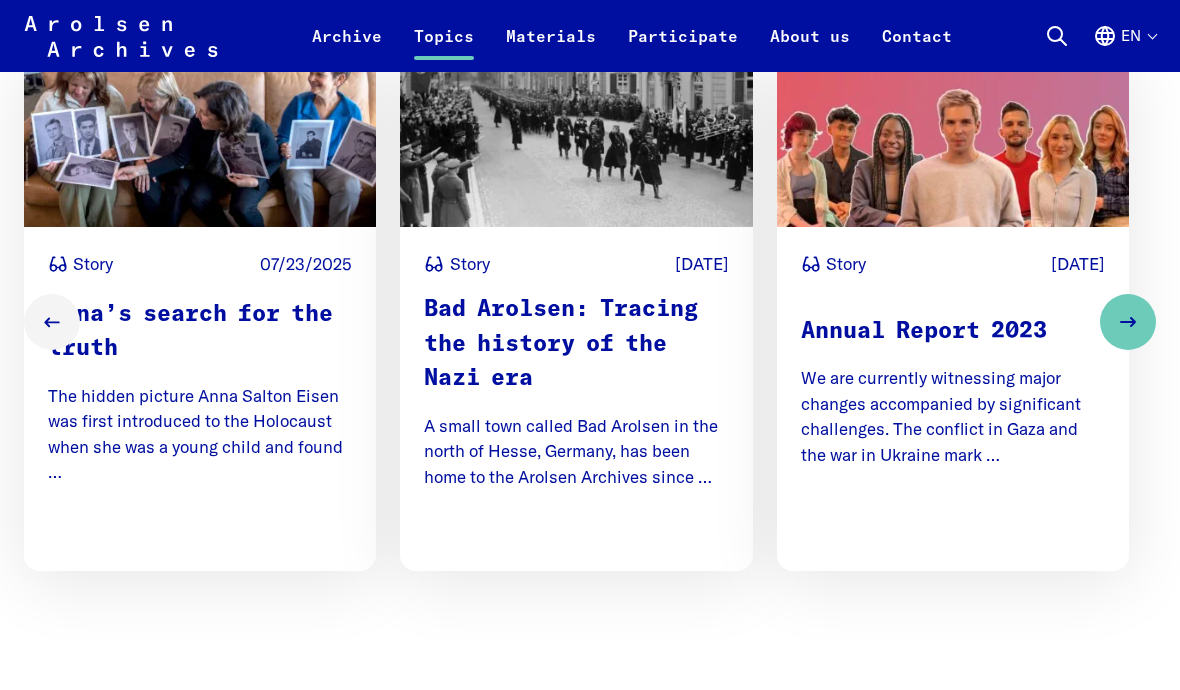 click on "Bad Arolsen: Tracing the history of the Nazi era" at bounding box center [576, 345] 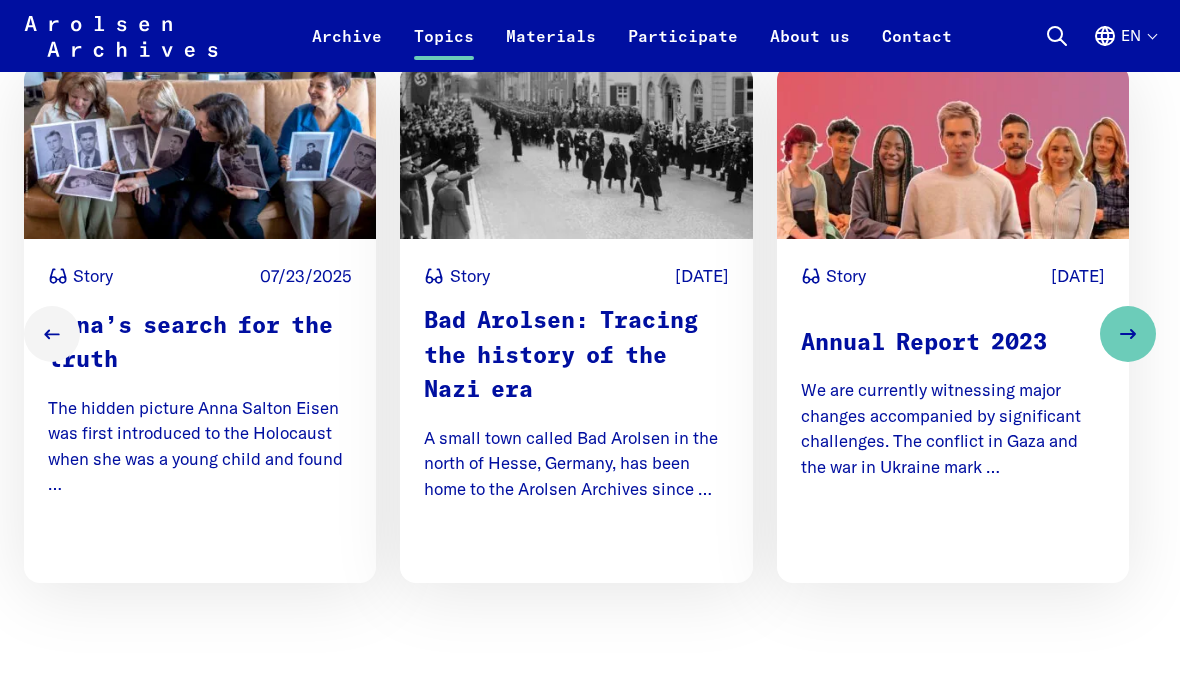 scroll, scrollTop: 2835, scrollLeft: 0, axis: vertical 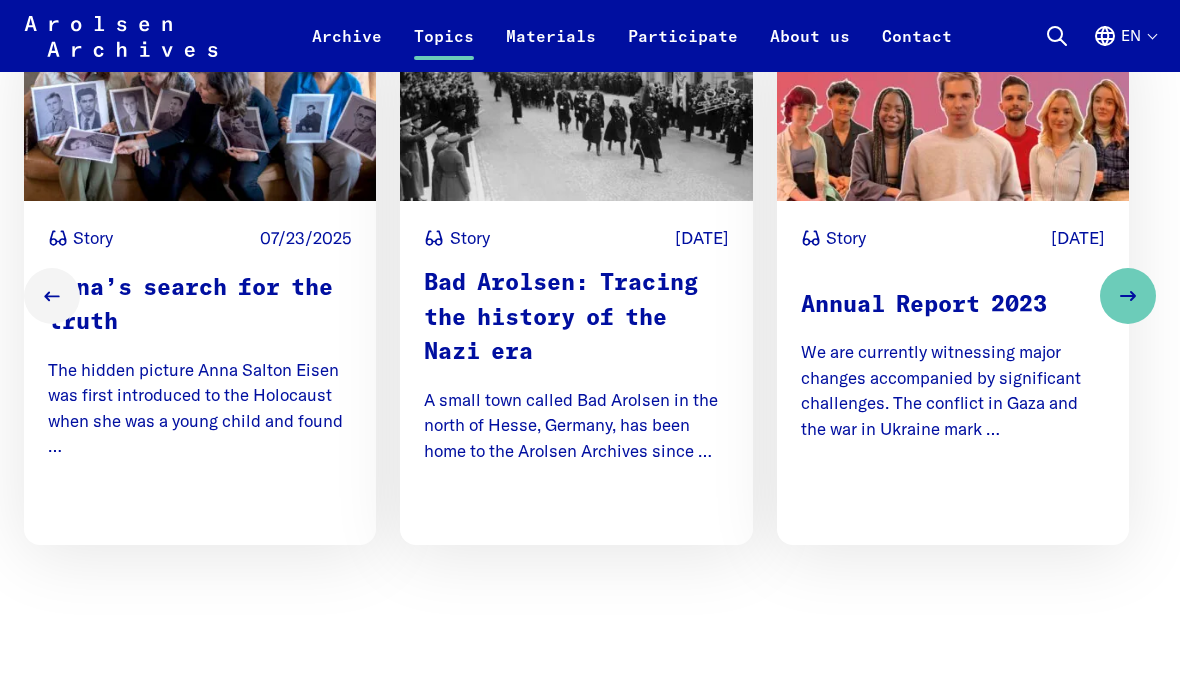 click at bounding box center [1128, 296] 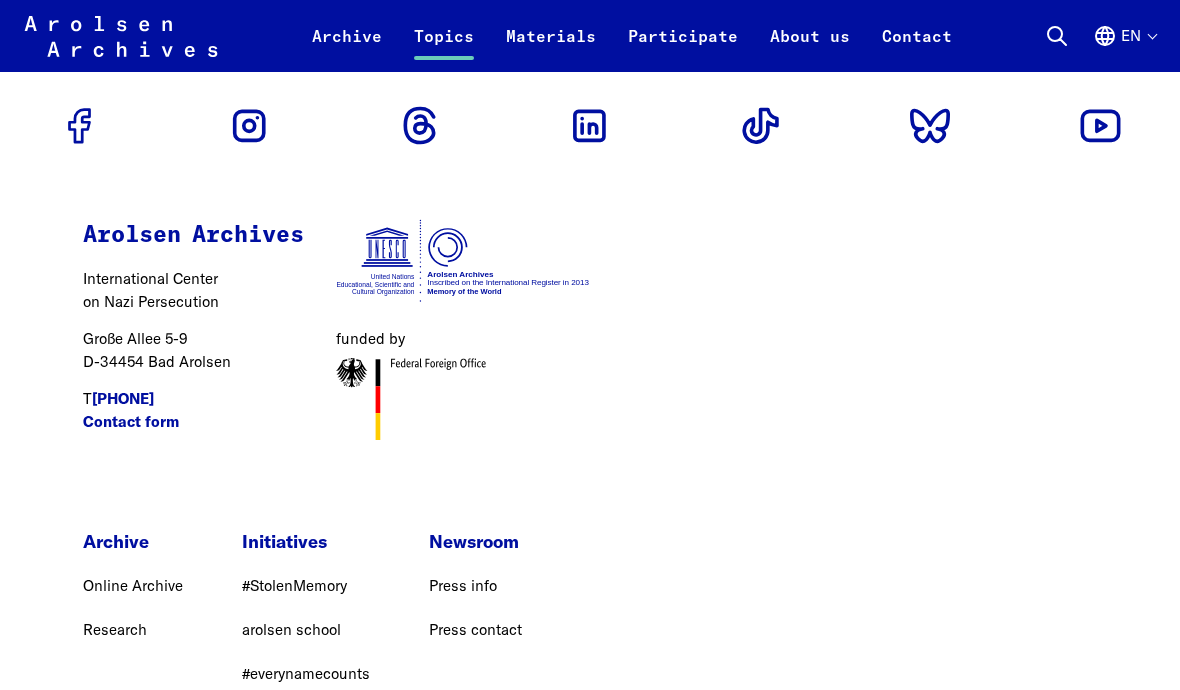 scroll, scrollTop: 4338, scrollLeft: 0, axis: vertical 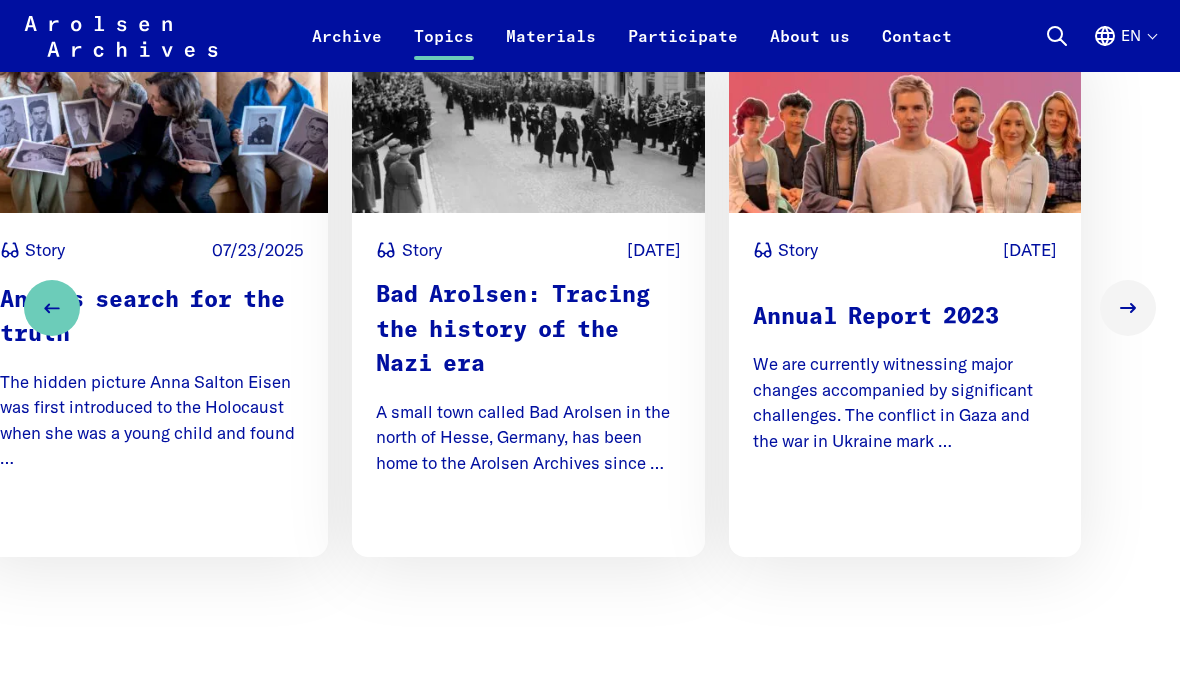 click on "Archive" at bounding box center (347, 48) 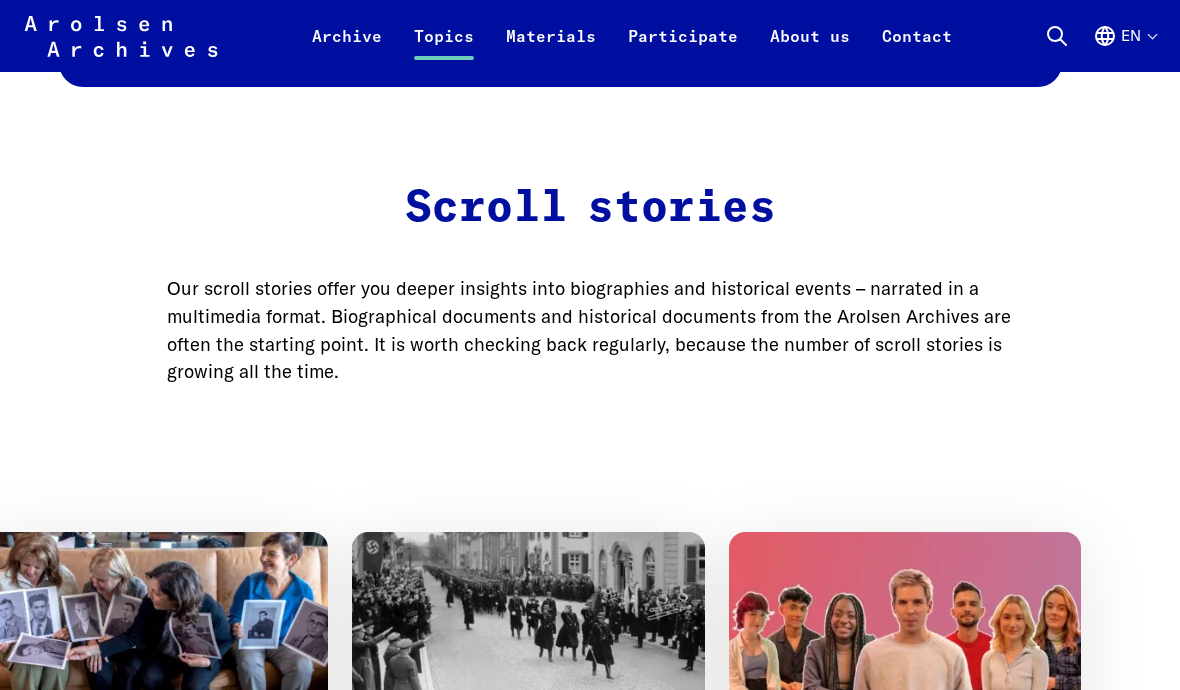 scroll, scrollTop: 2327, scrollLeft: 0, axis: vertical 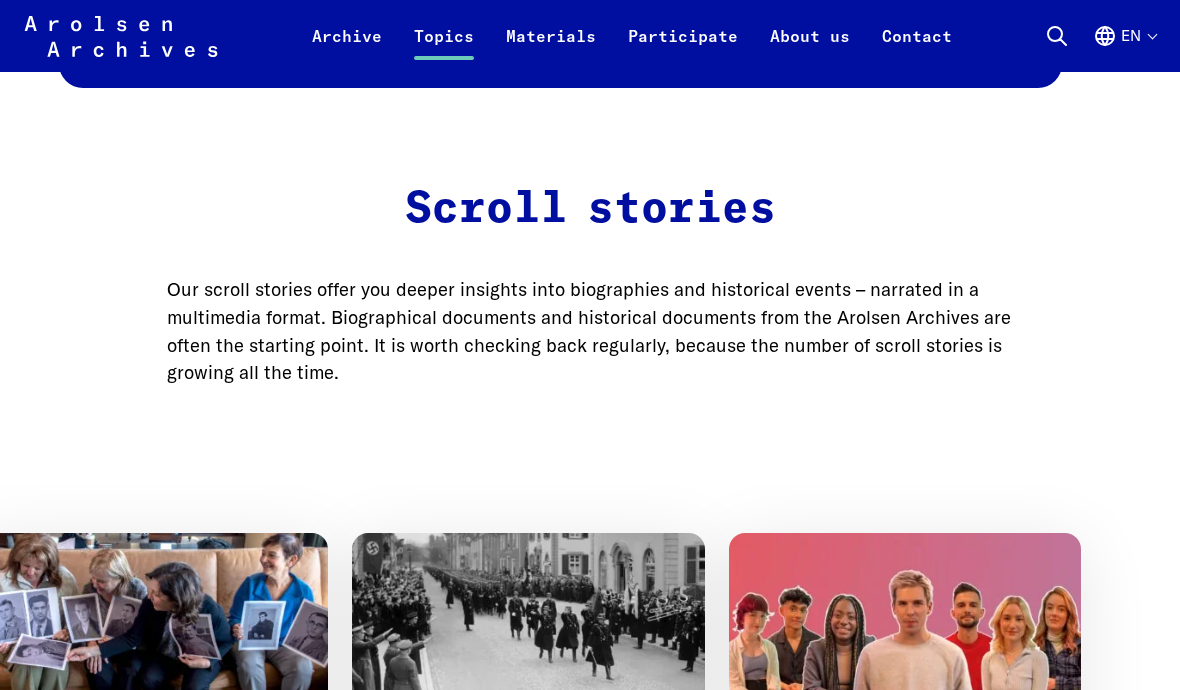 click on "Archive" at bounding box center [347, 48] 